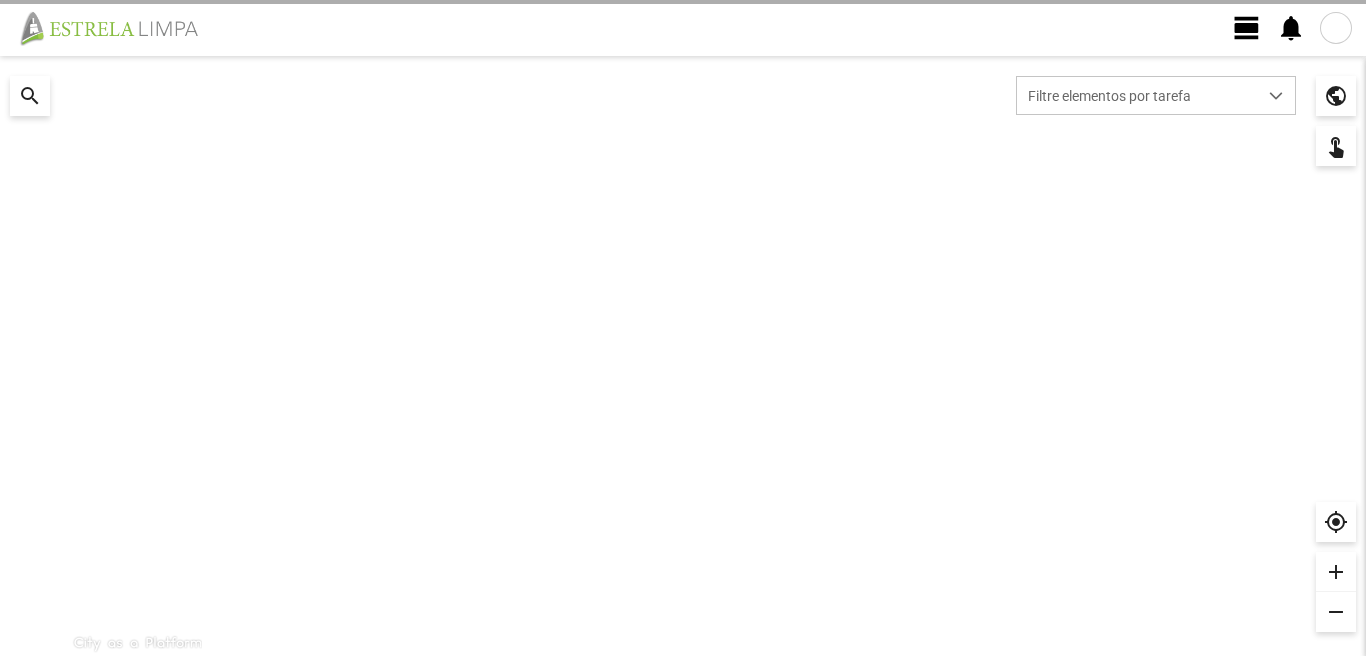 scroll, scrollTop: 0, scrollLeft: 0, axis: both 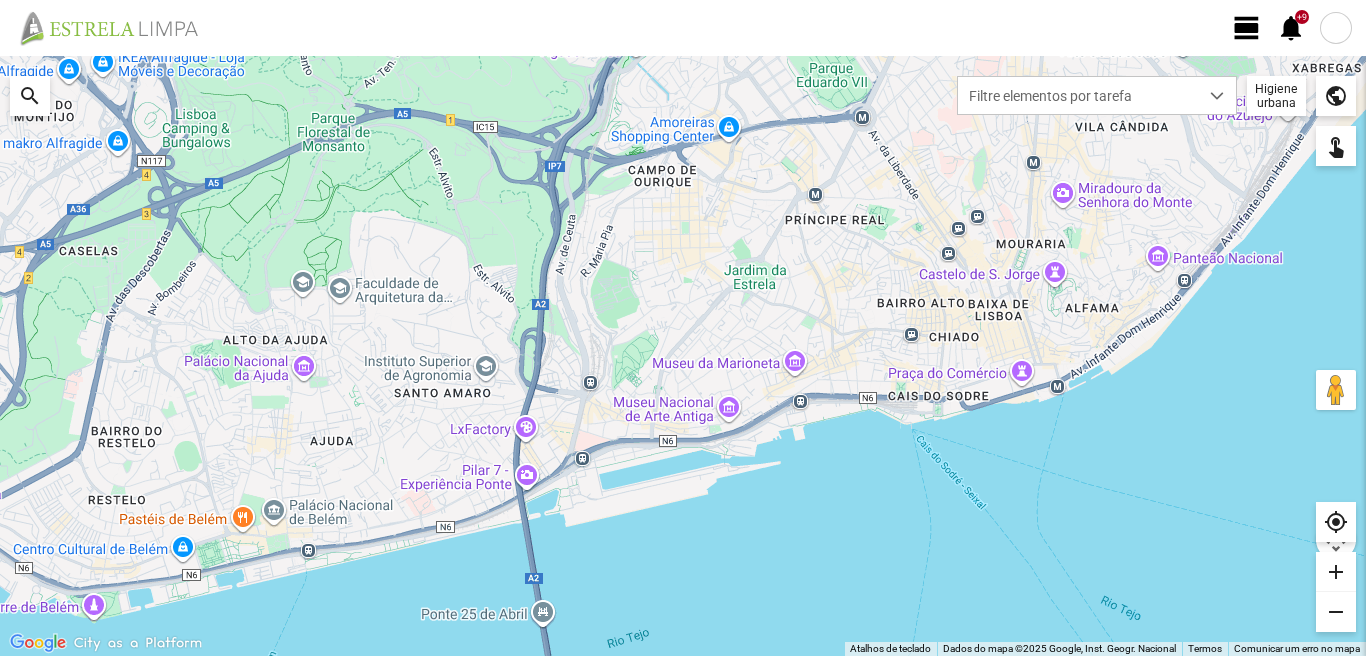 click on "view_day" at bounding box center (1247, 28) 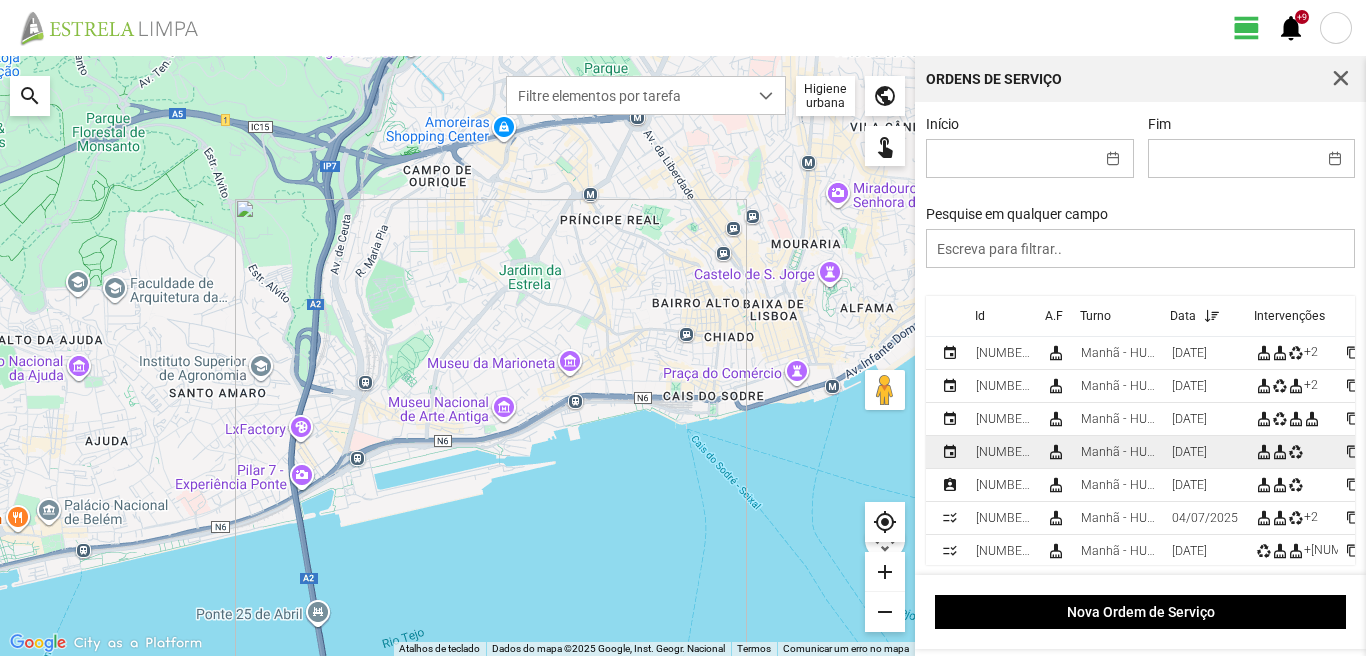 click on "Manhã - HU 1" at bounding box center (1118, 353) 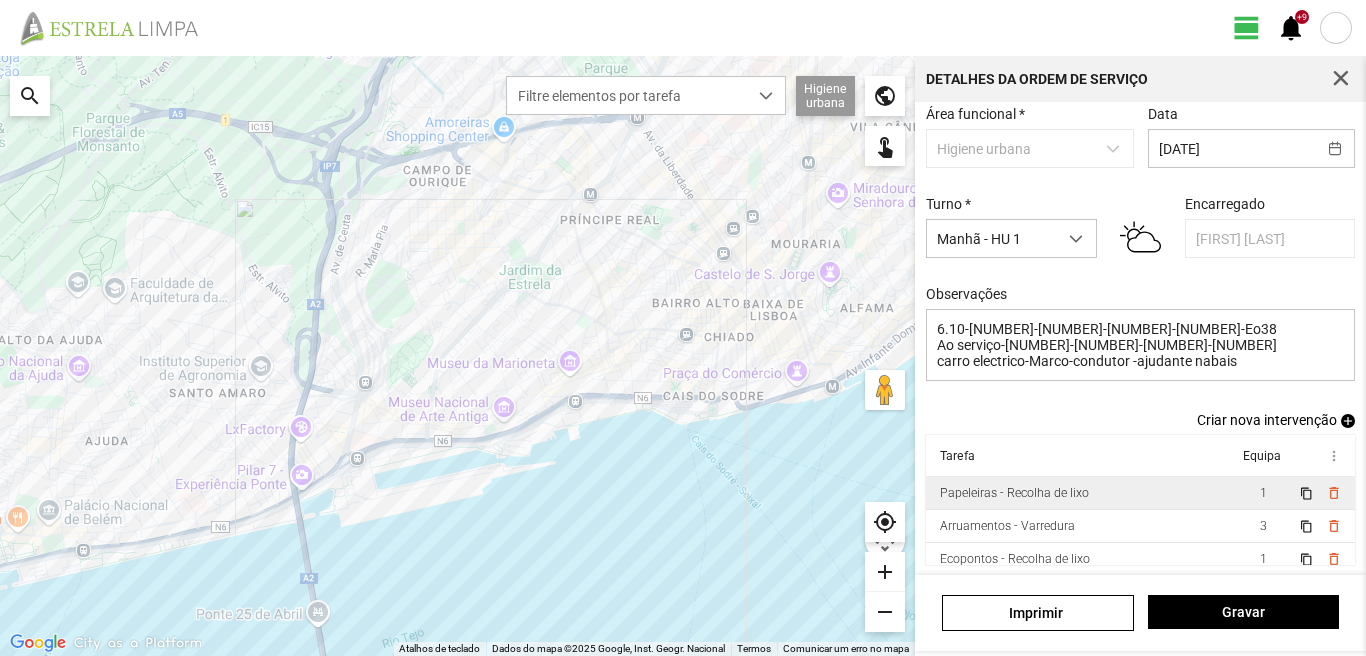 scroll, scrollTop: 109, scrollLeft: 0, axis: vertical 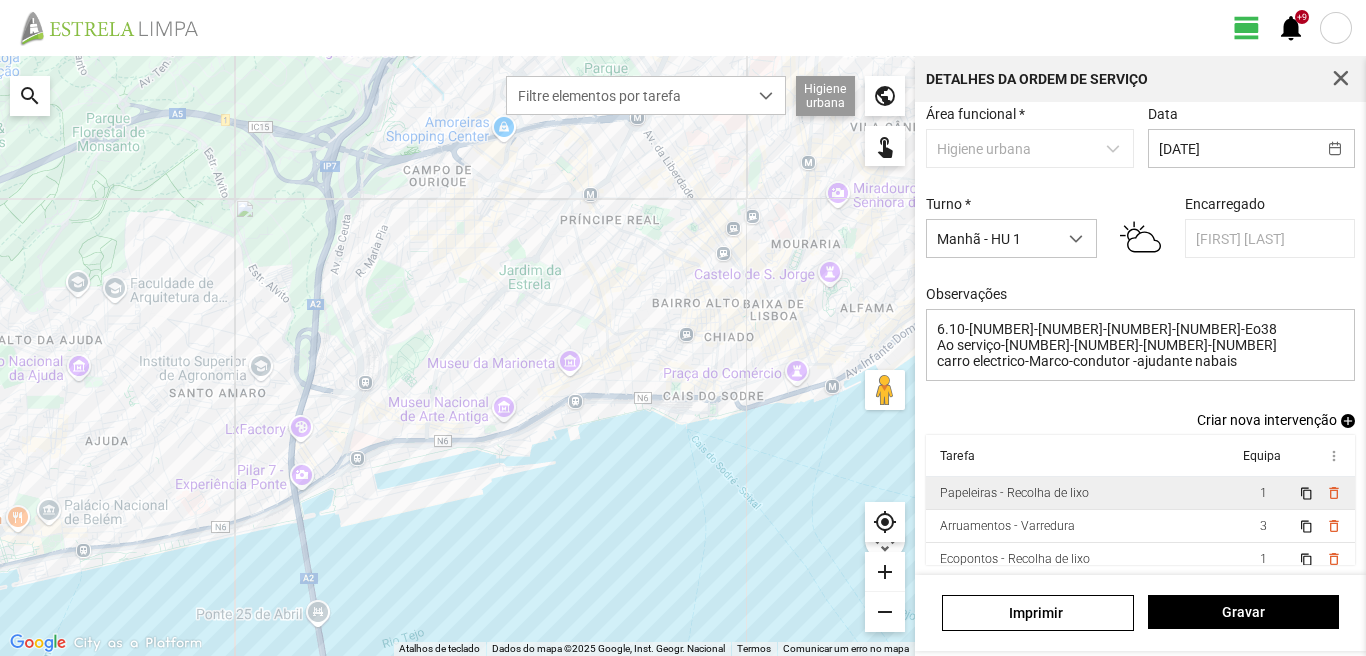 click on "1" at bounding box center (1263, 493) 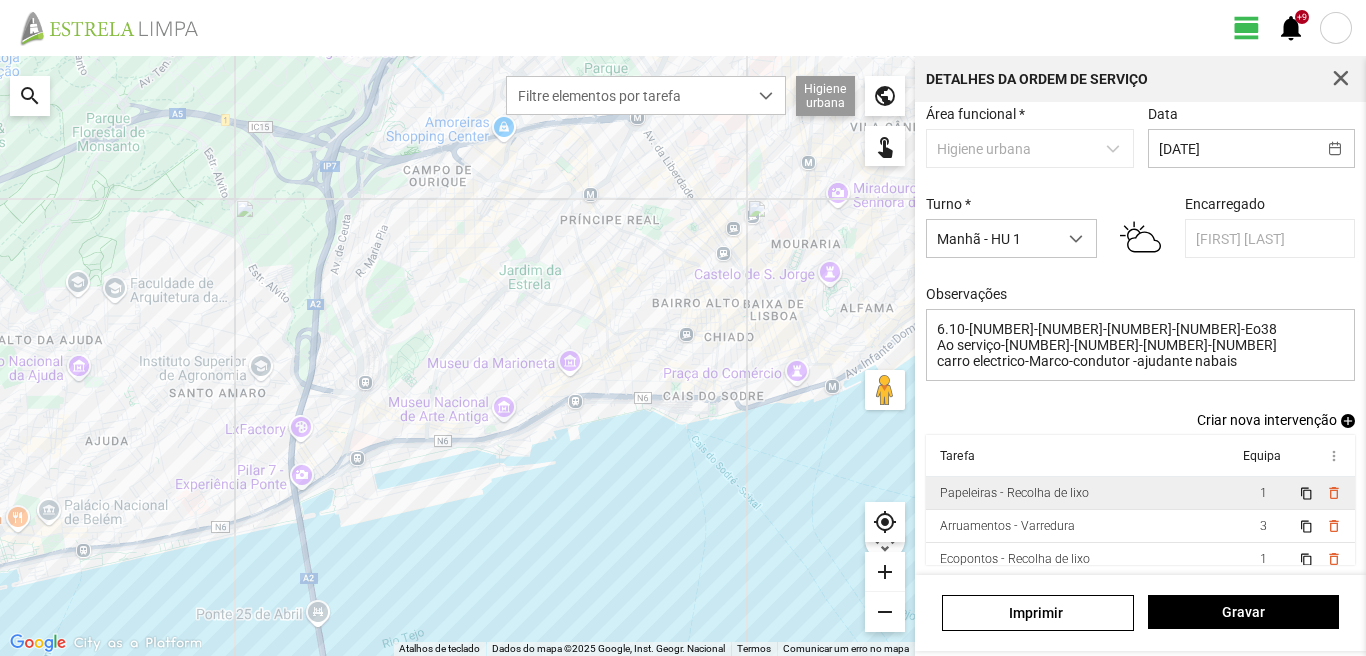 scroll, scrollTop: 4, scrollLeft: 0, axis: vertical 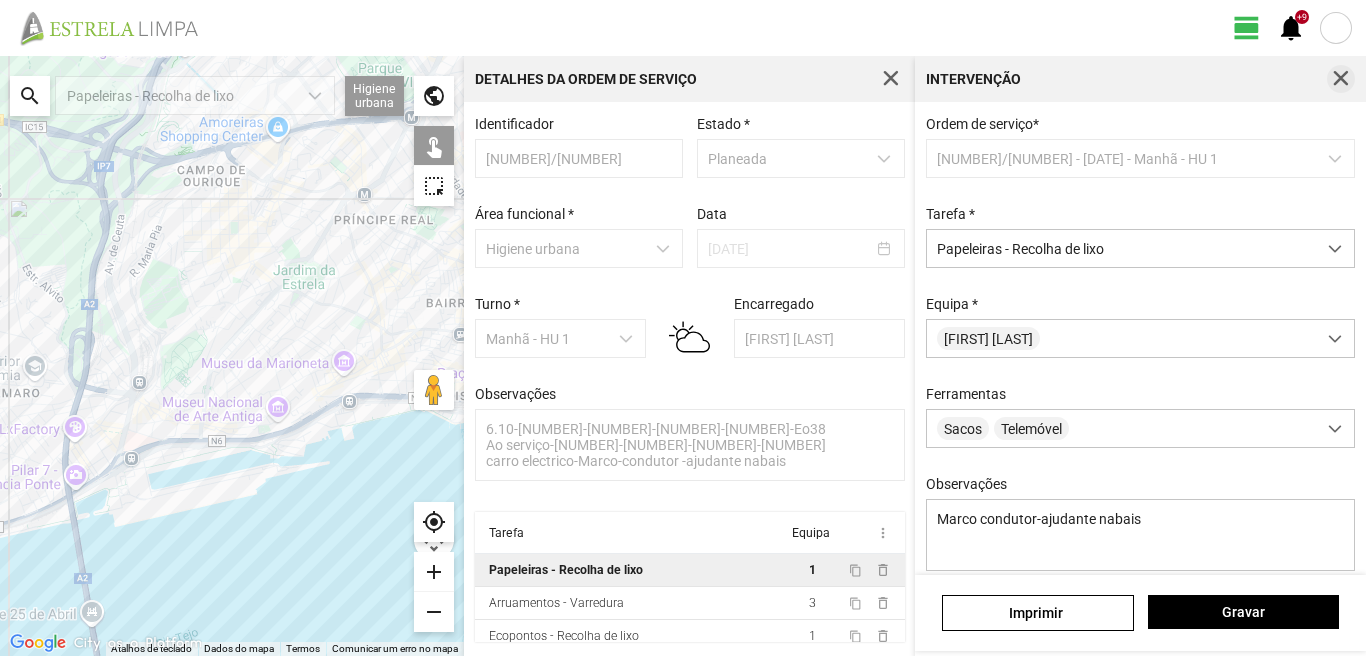 click at bounding box center [1341, 79] 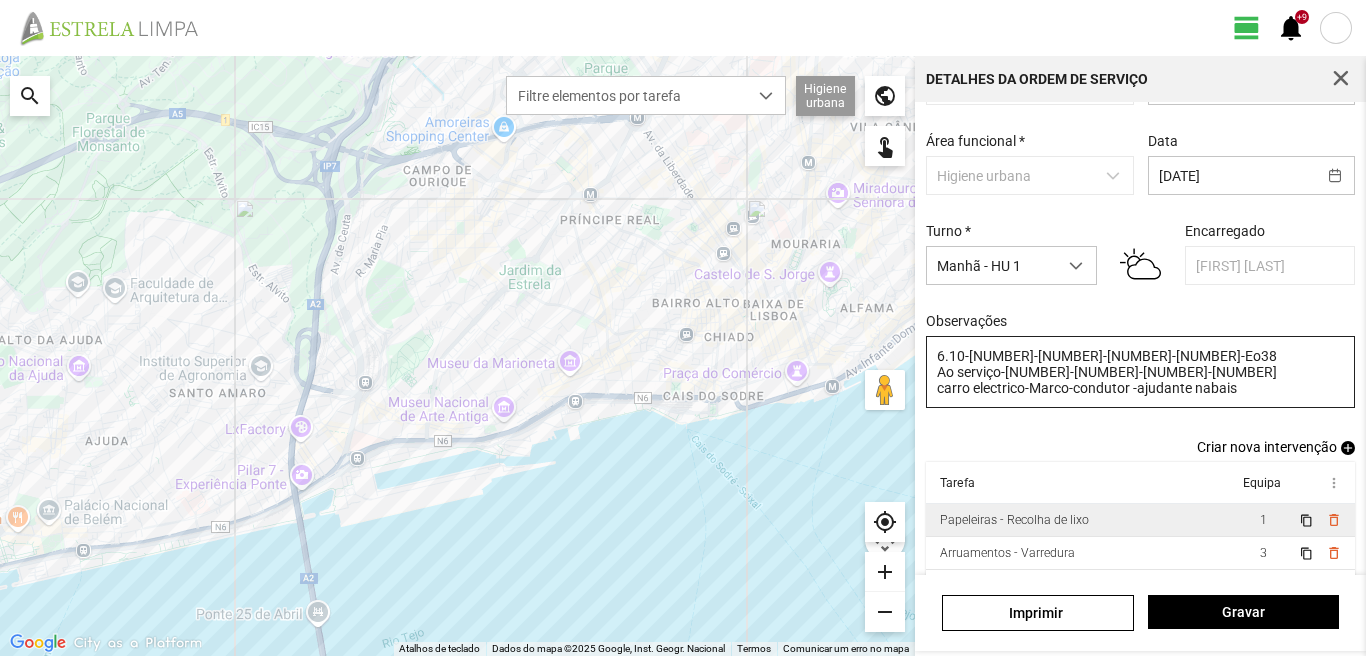 scroll, scrollTop: 109, scrollLeft: 0, axis: vertical 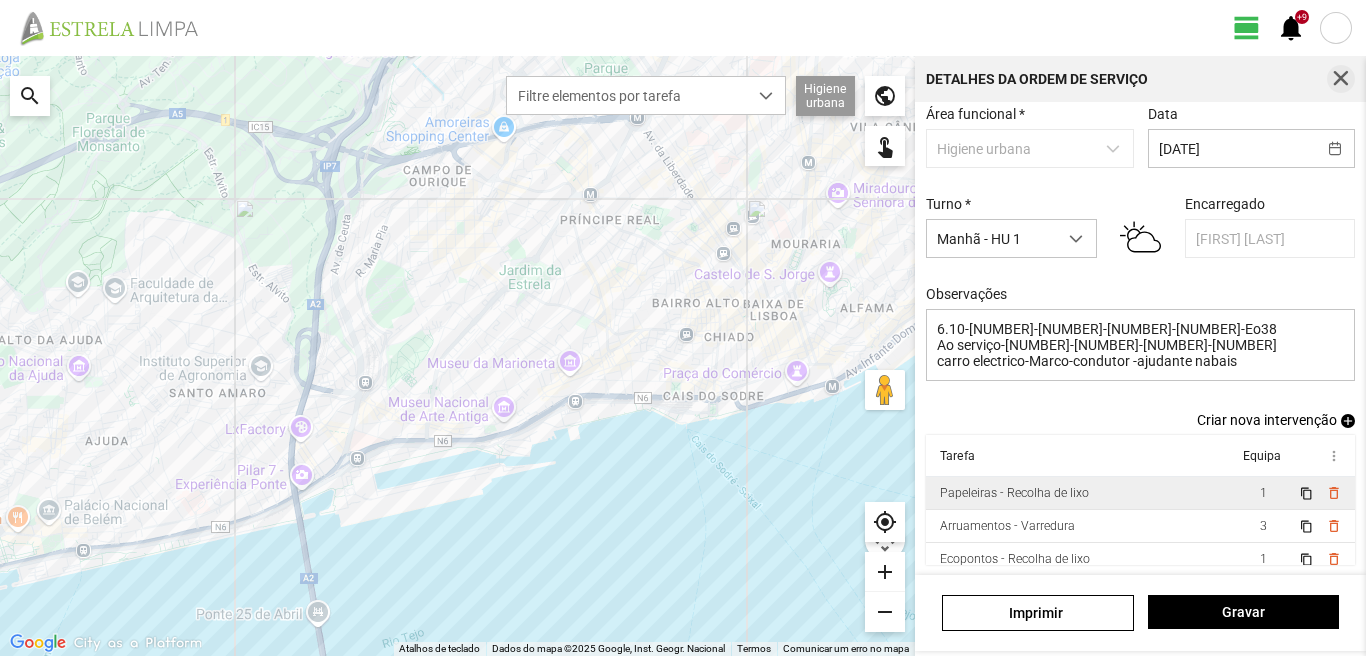 click at bounding box center (1341, 79) 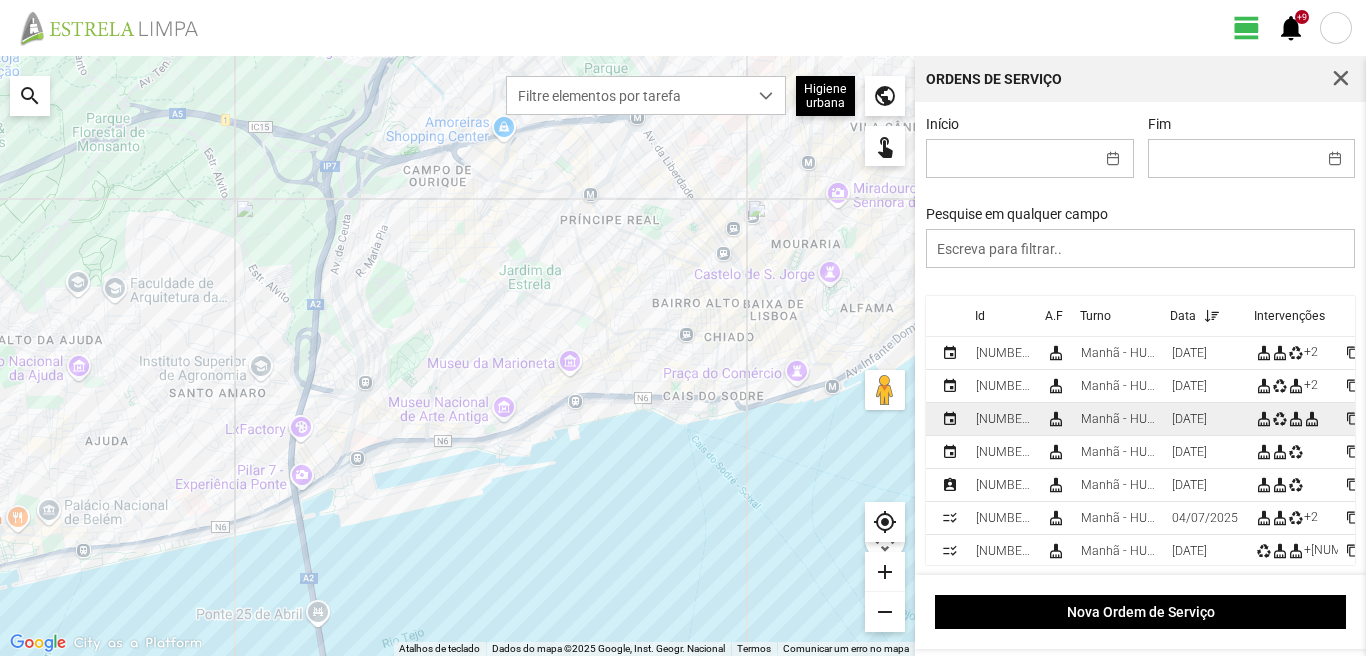 click on "[DATE]" at bounding box center [1003, 353] 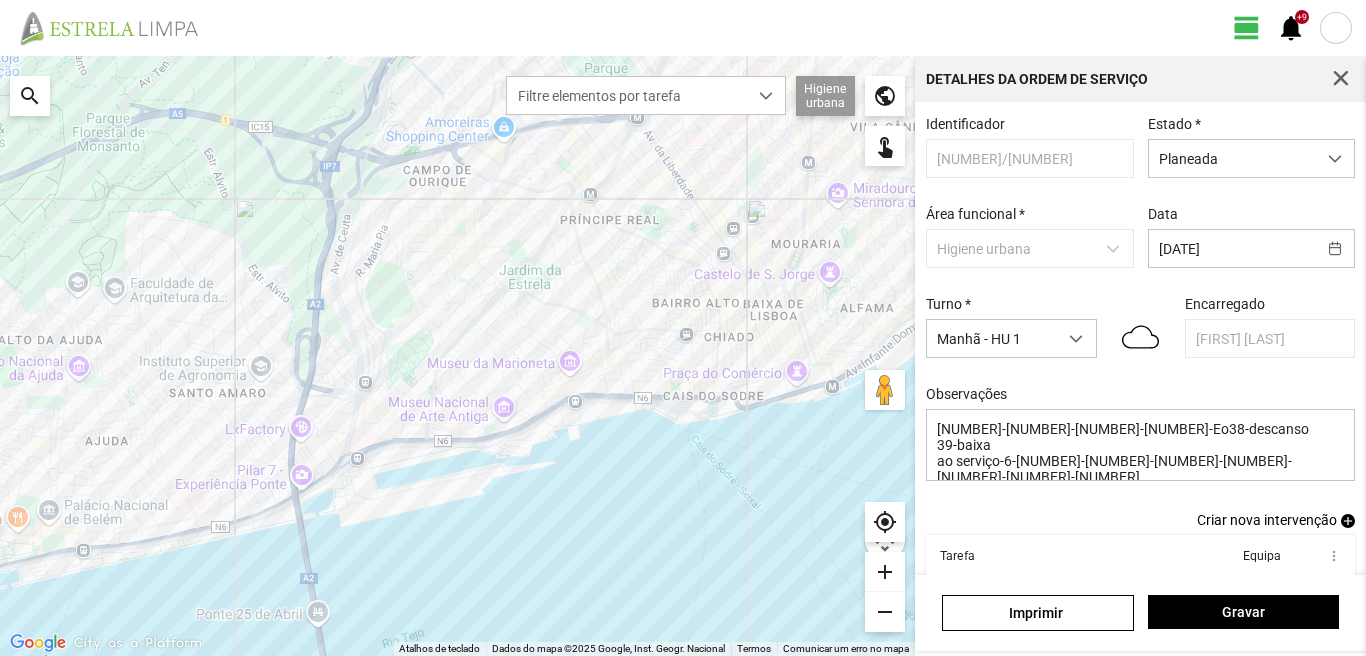 scroll, scrollTop: 44, scrollLeft: 0, axis: vertical 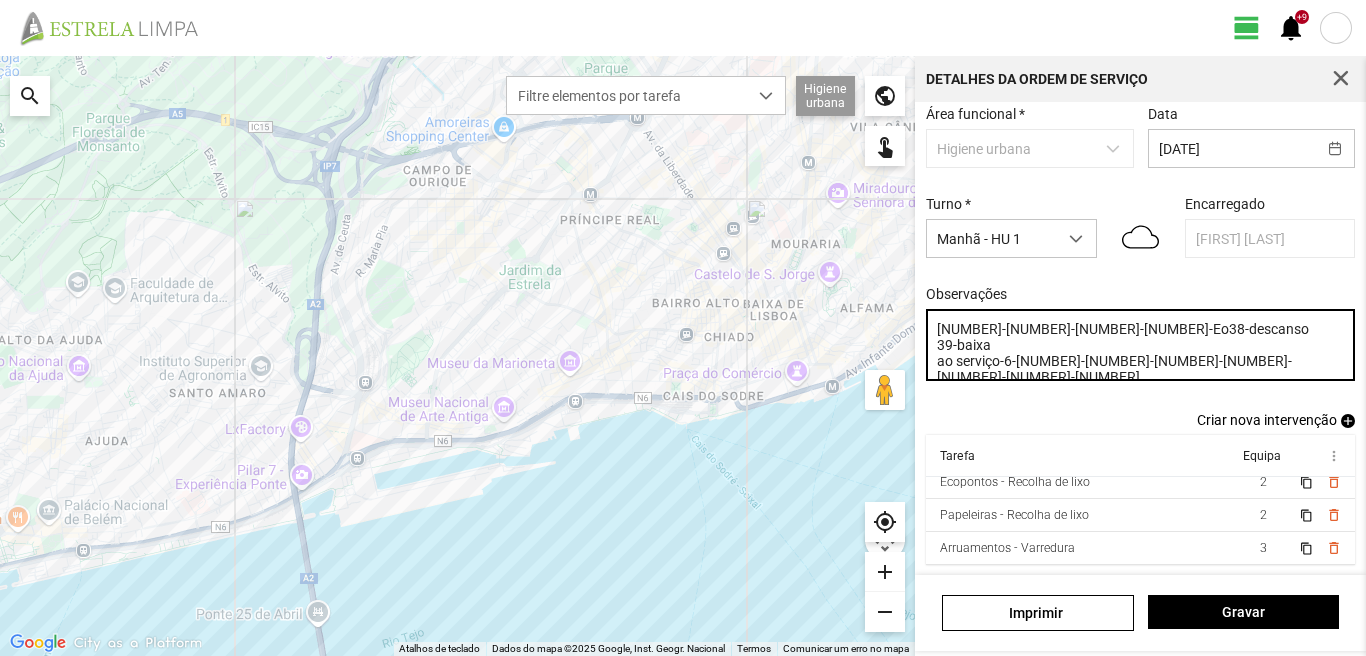 click on "[NUMBER]-[NUMBER]-[NUMBER]-[NUMBER]-Eo38-descanso
39-baixa
ao serviço-6-[NUMBER]-[NUMBER]-[NUMBER]-[NUMBER]-[NUMBER]-[NUMBER]-[NUMBER]" at bounding box center (1141, 345) 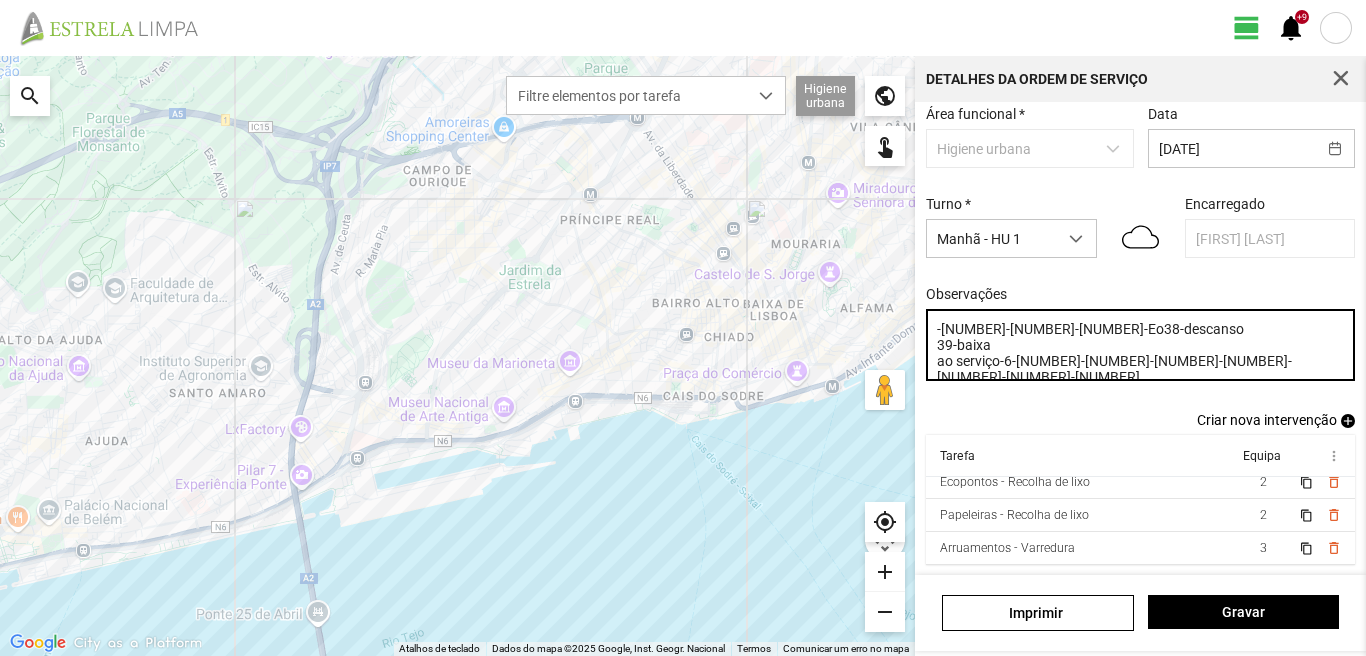 click on "-[NUMBER]-[NUMBER]-[NUMBER]-Eo38-descanso
39-baixa
ao serviço-6-[NUMBER]-[NUMBER]-[NUMBER]-[NUMBER]-[NUMBER]-[NUMBER]-[NUMBER]" at bounding box center (1141, 345) 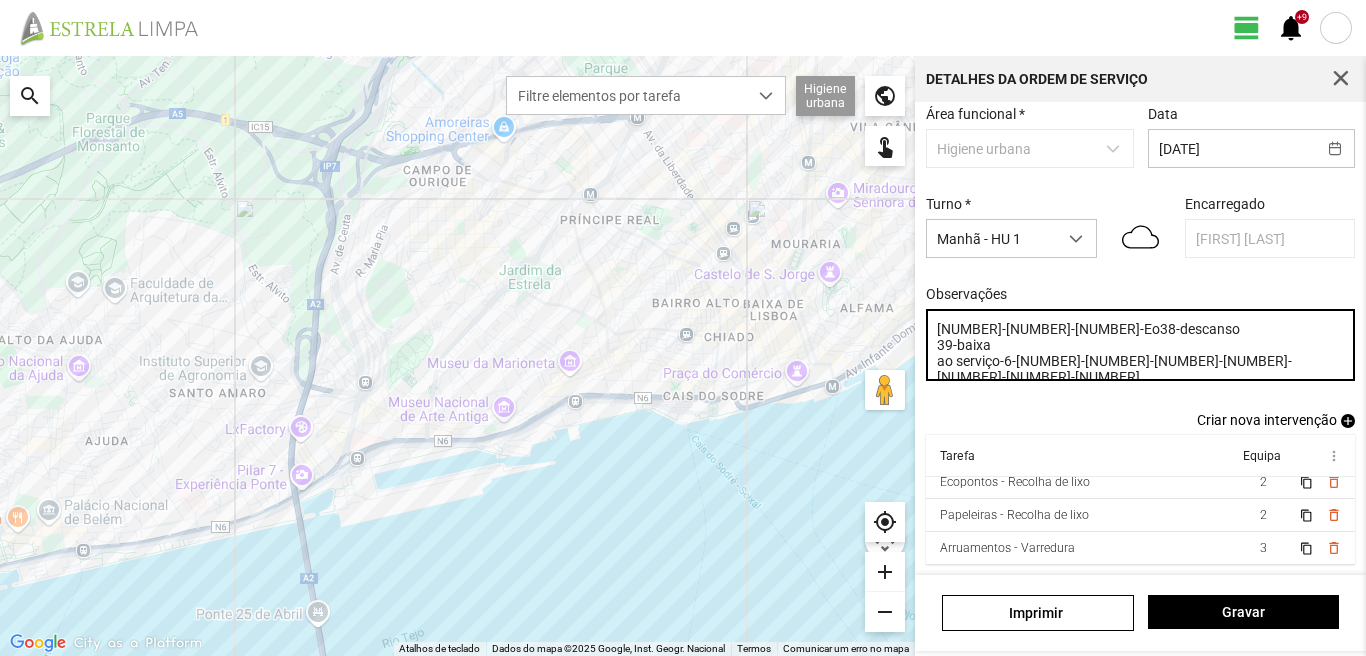 click on "[NUMBER]-[NUMBER]-[NUMBER]-Eo38-descanso
39-baixa
ao serviço-6-[NUMBER]-[NUMBER]-[NUMBER]-[NUMBER]-[NUMBER]-[NUMBER]-[NUMBER]" at bounding box center [1141, 345] 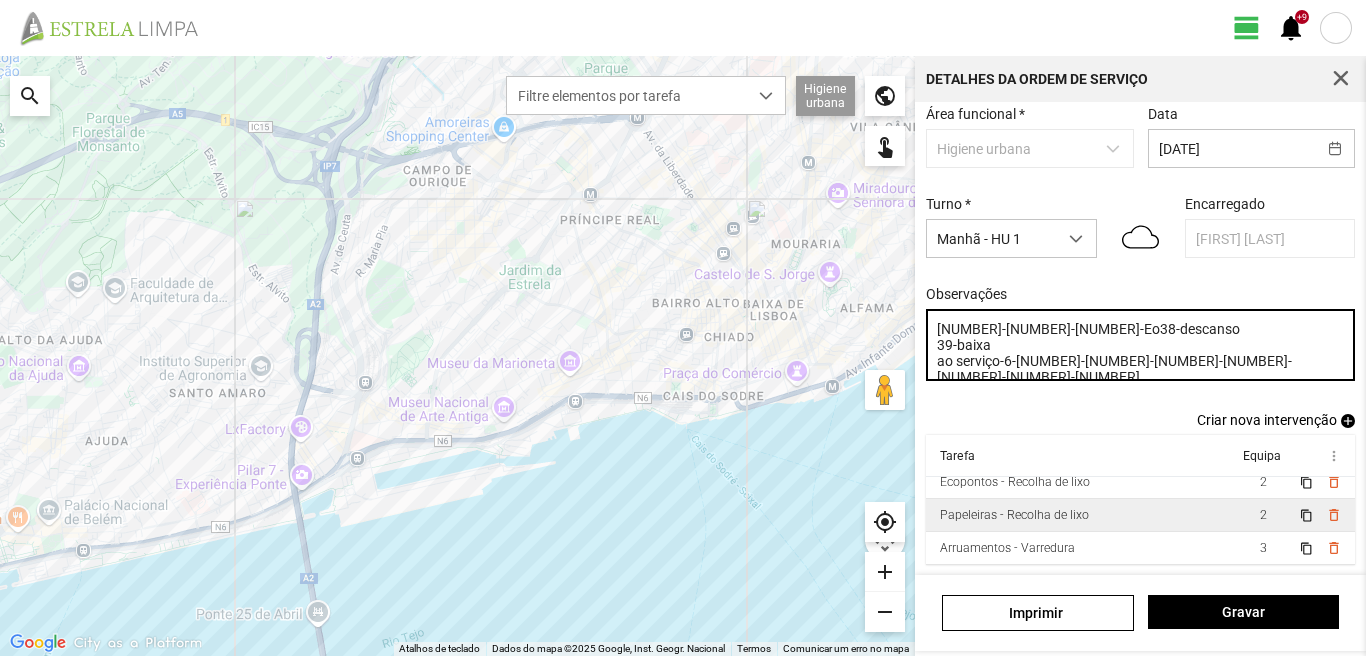 scroll, scrollTop: 0, scrollLeft: 0, axis: both 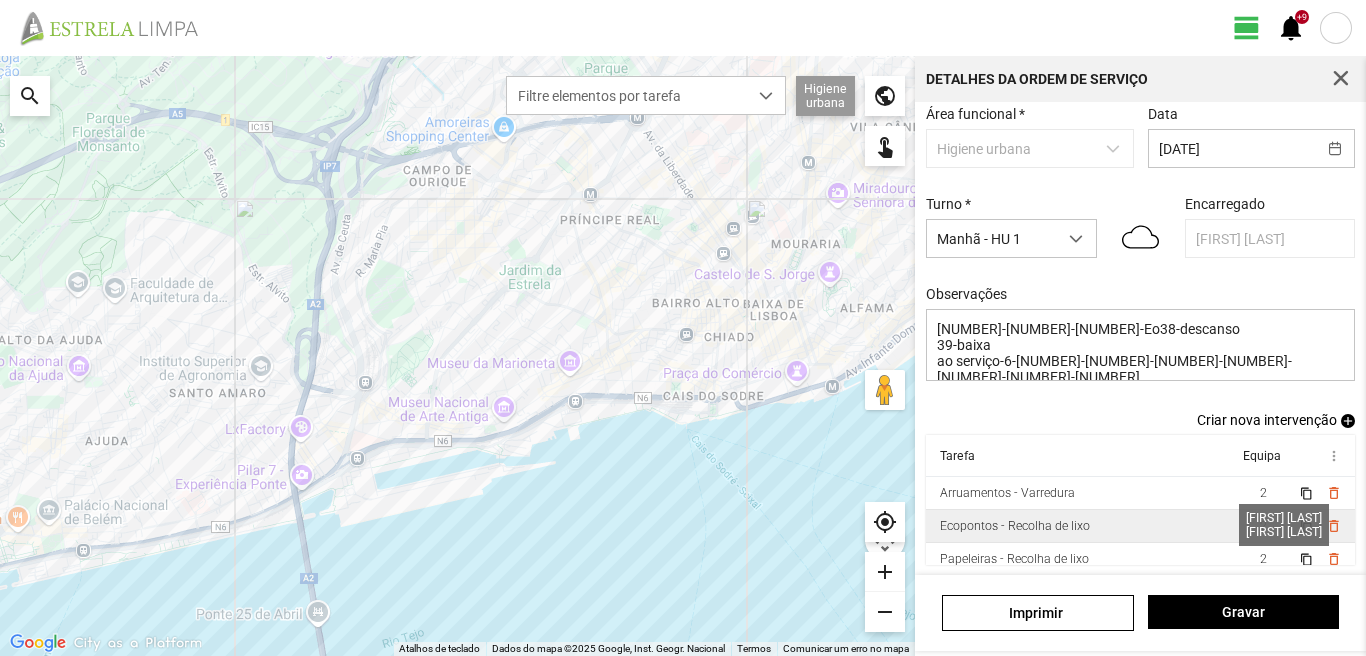 click on "2" at bounding box center (1263, 493) 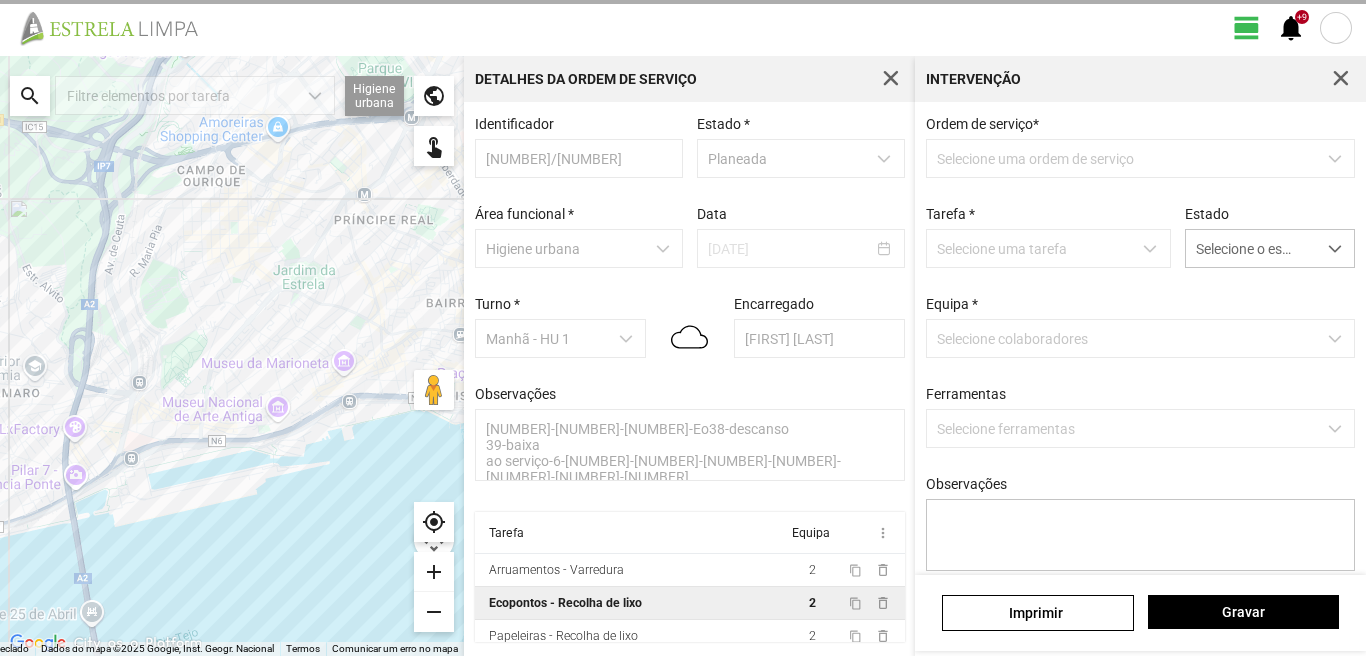 scroll, scrollTop: 4, scrollLeft: 0, axis: vertical 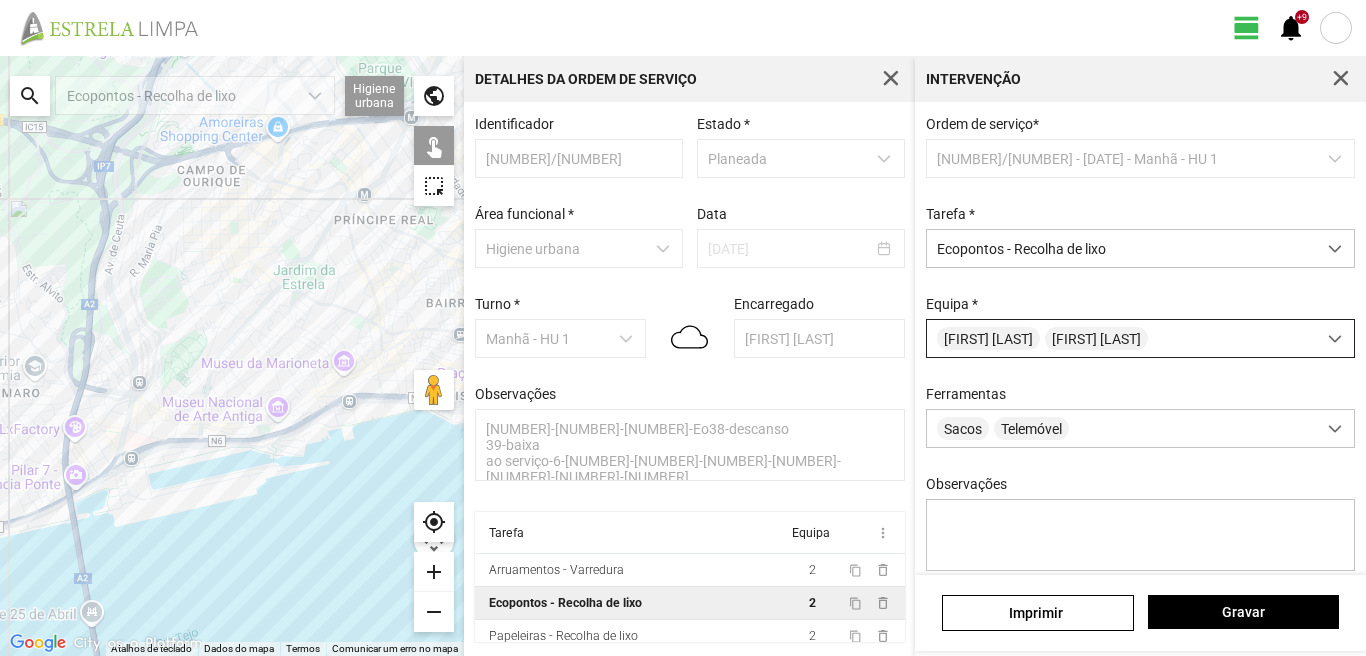 click on "[FIRST] [LAST]   [FIRST] [LAST]" at bounding box center [1121, 338] 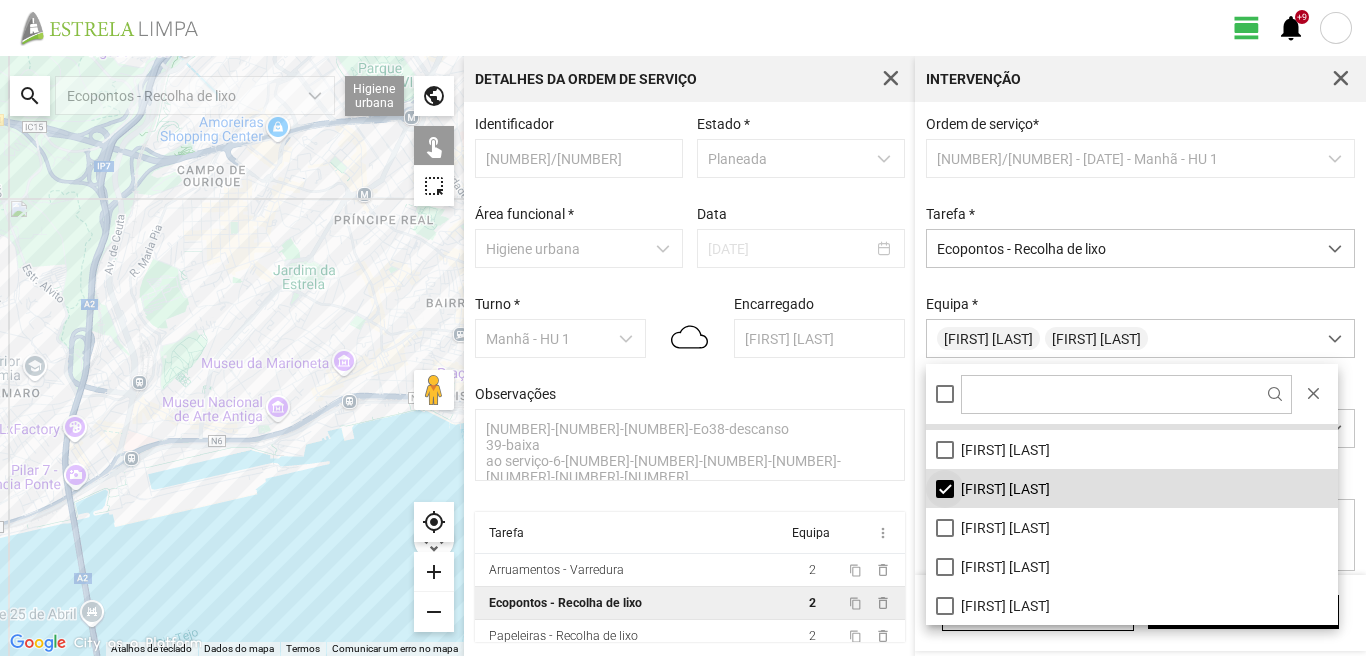 scroll, scrollTop: 68, scrollLeft: 0, axis: vertical 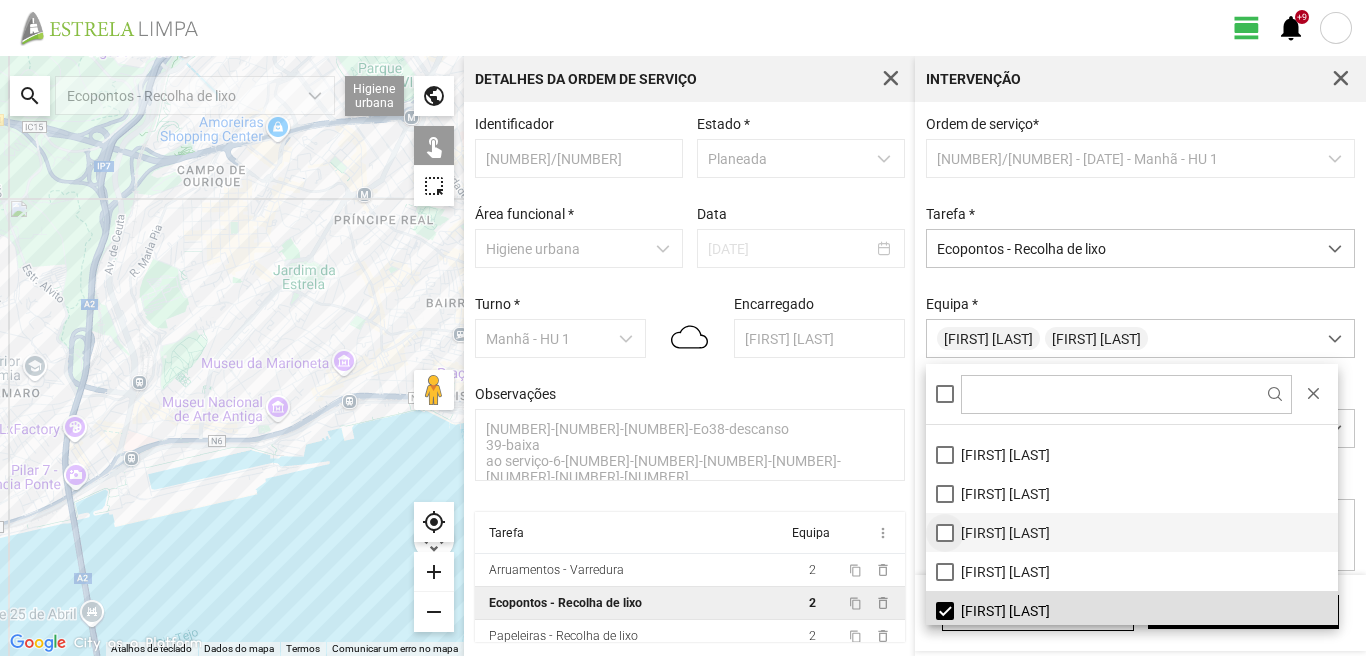click on "[FIRST] [LAST]" at bounding box center (1132, 532) 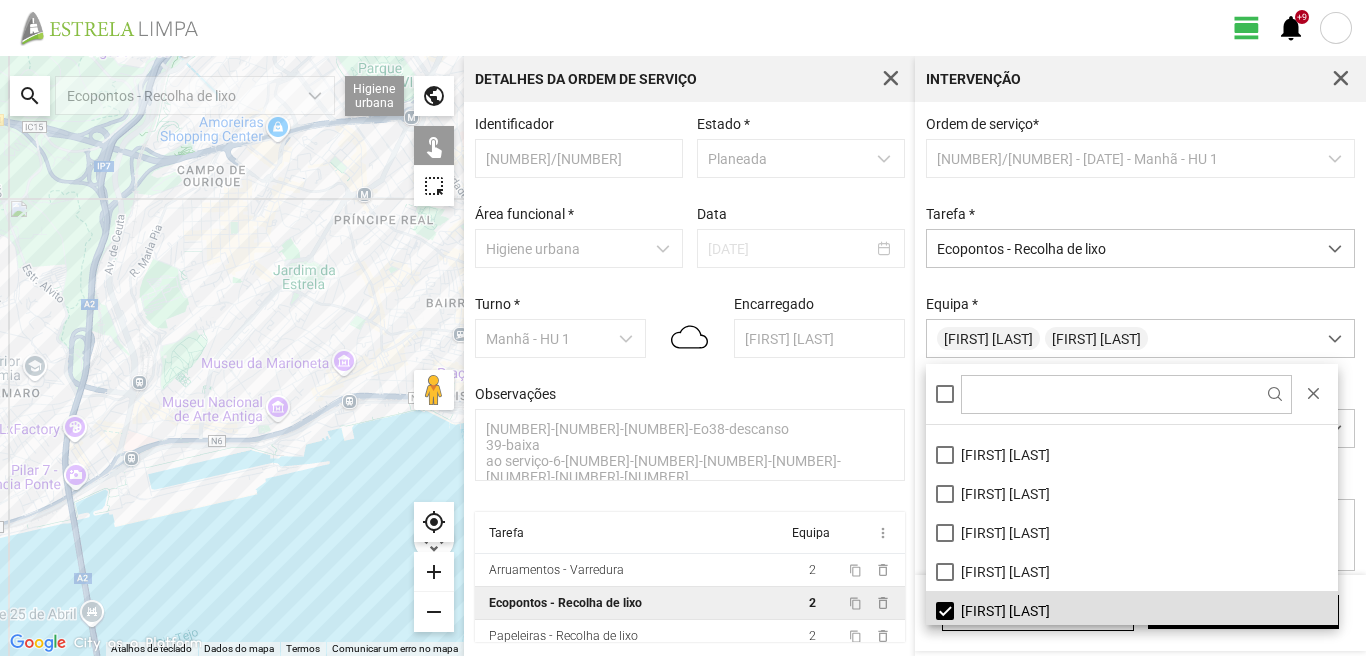 click on "Para navegar, prima as teclas de seta." at bounding box center [232, 356] 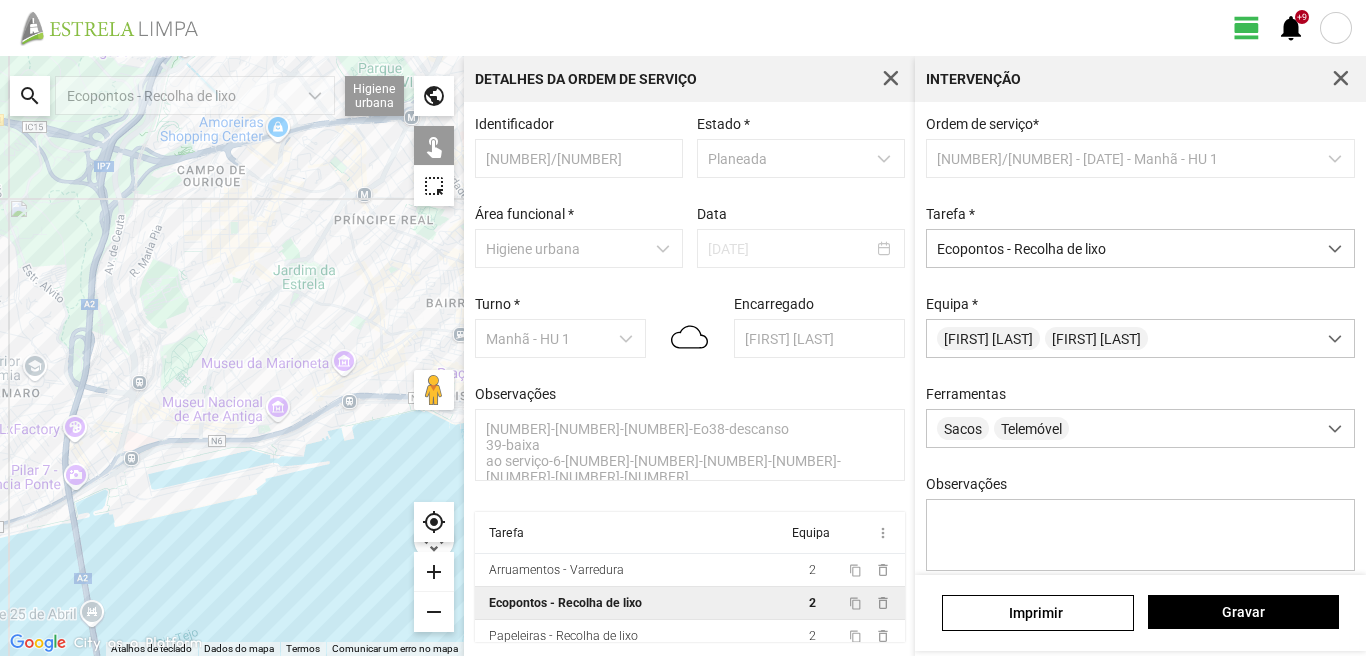 click on "Para navegar, prima as teclas de seta." at bounding box center (232, 356) 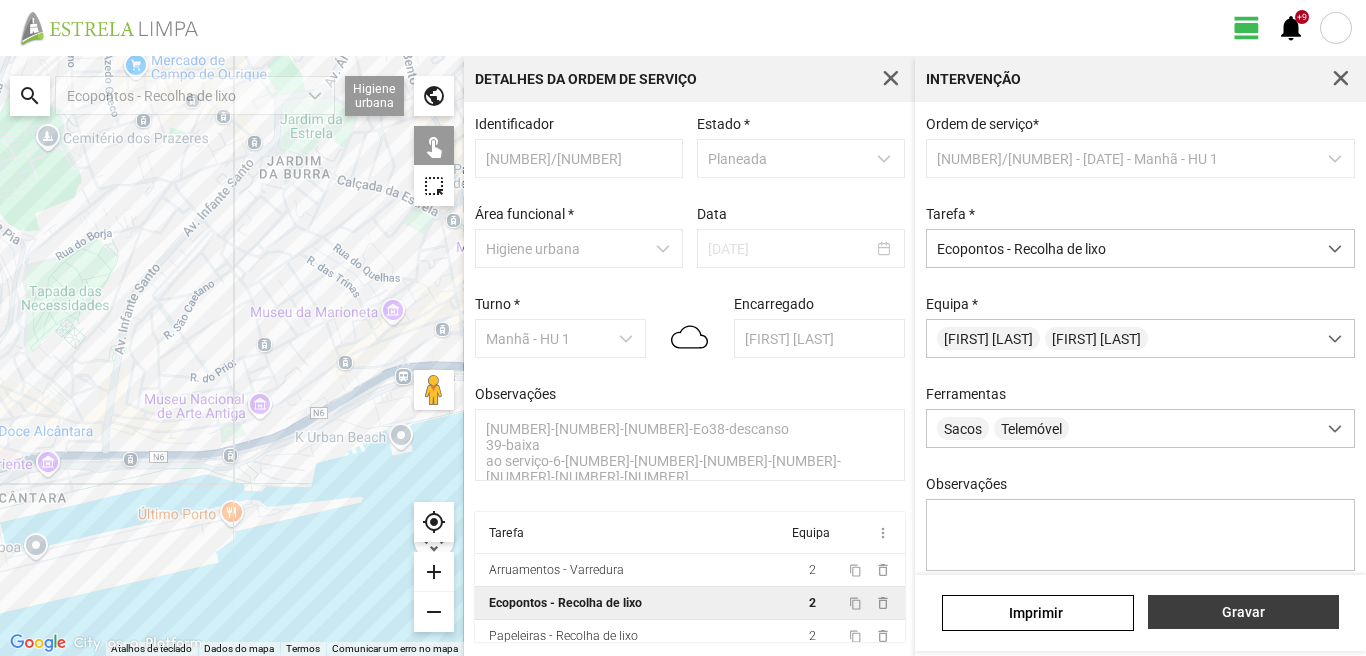 click on "Gravar" at bounding box center [1243, 612] 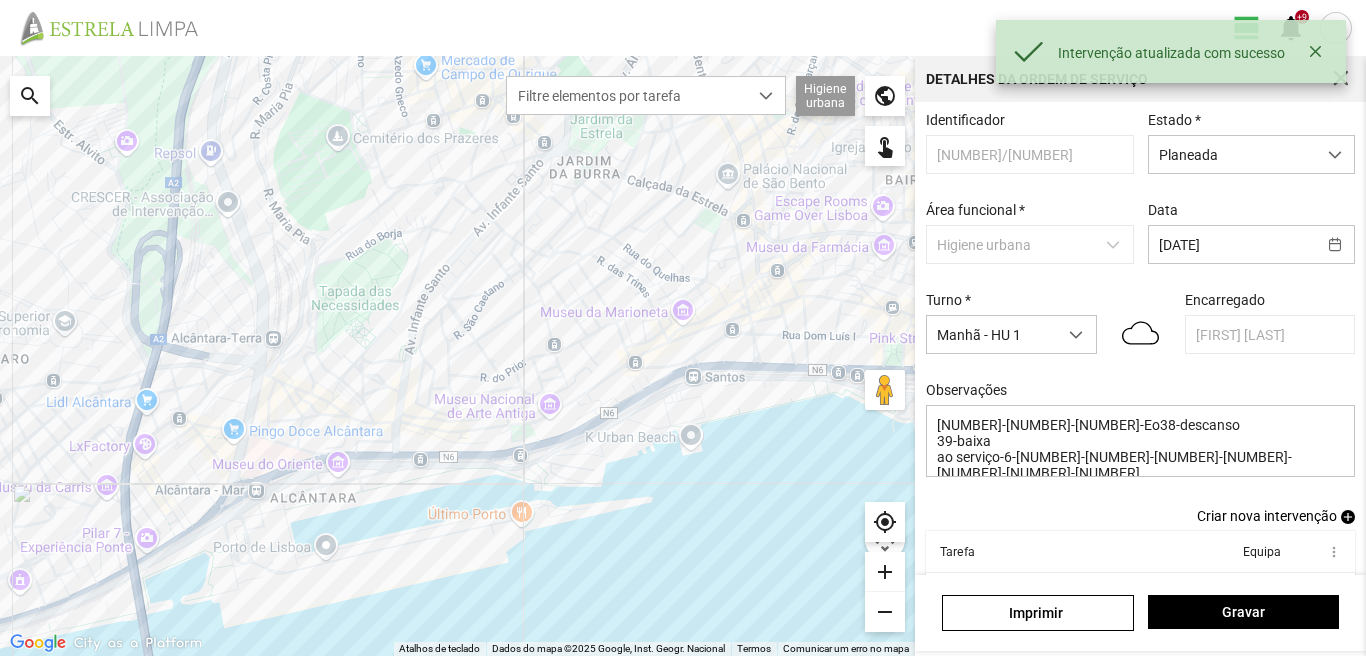 scroll, scrollTop: 109, scrollLeft: 0, axis: vertical 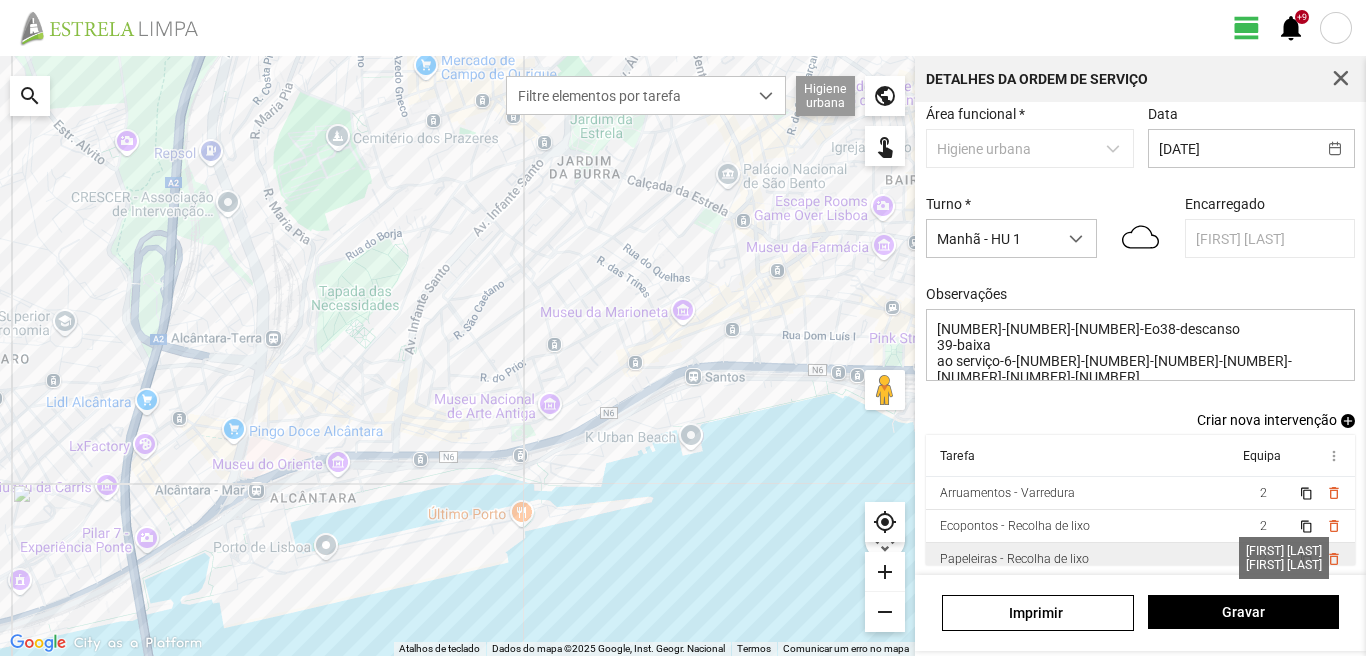 click on "2" at bounding box center [1263, 493] 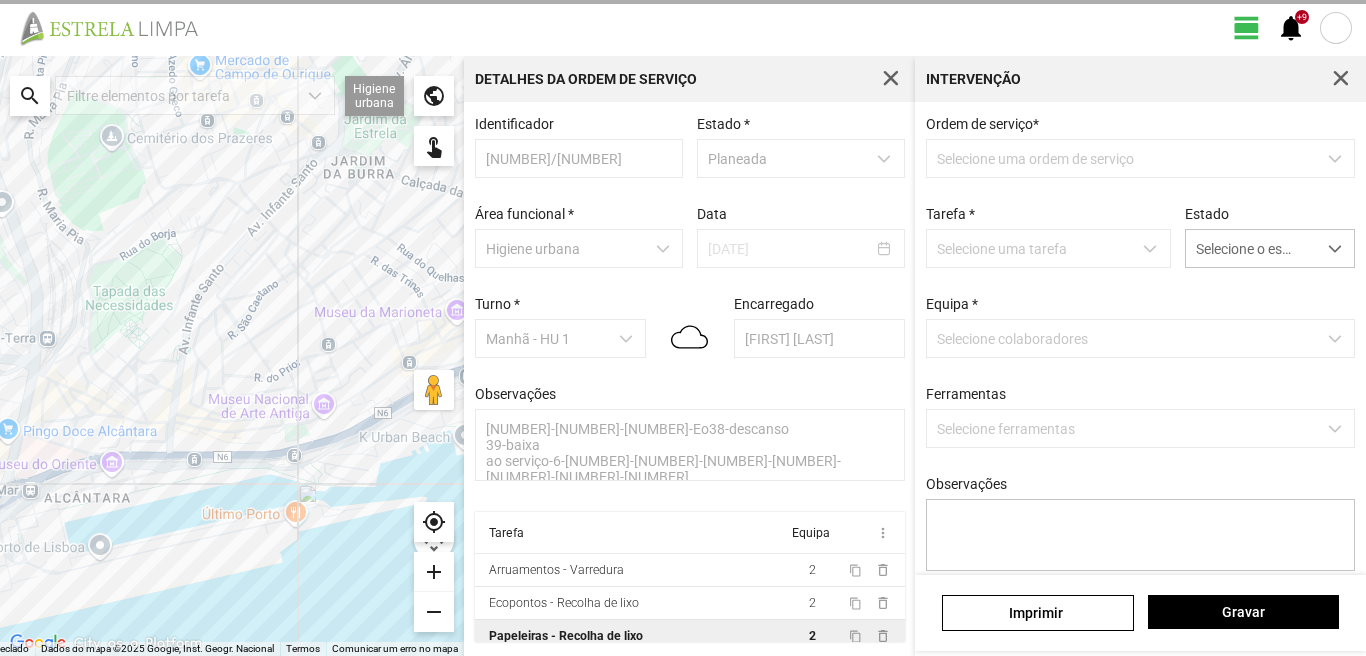 scroll, scrollTop: 4, scrollLeft: 0, axis: vertical 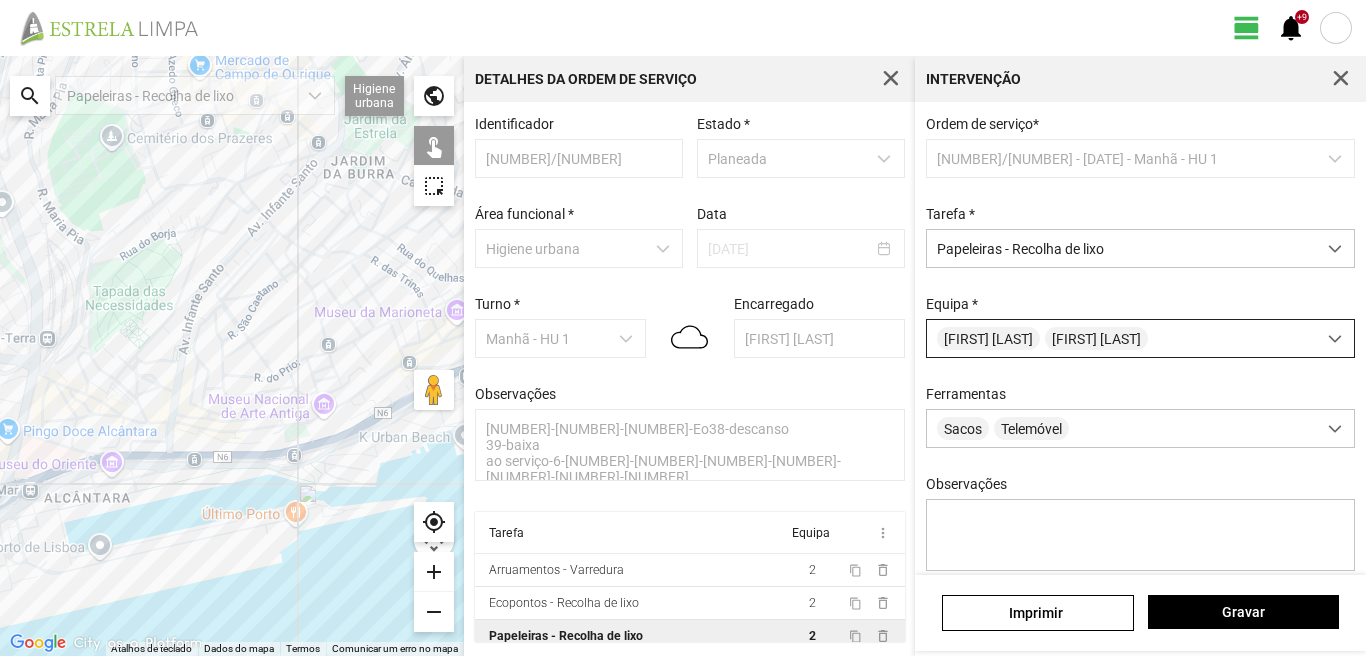 click on "[FIRST] [LAST]   [FIRST] [LAST]" at bounding box center (1121, 338) 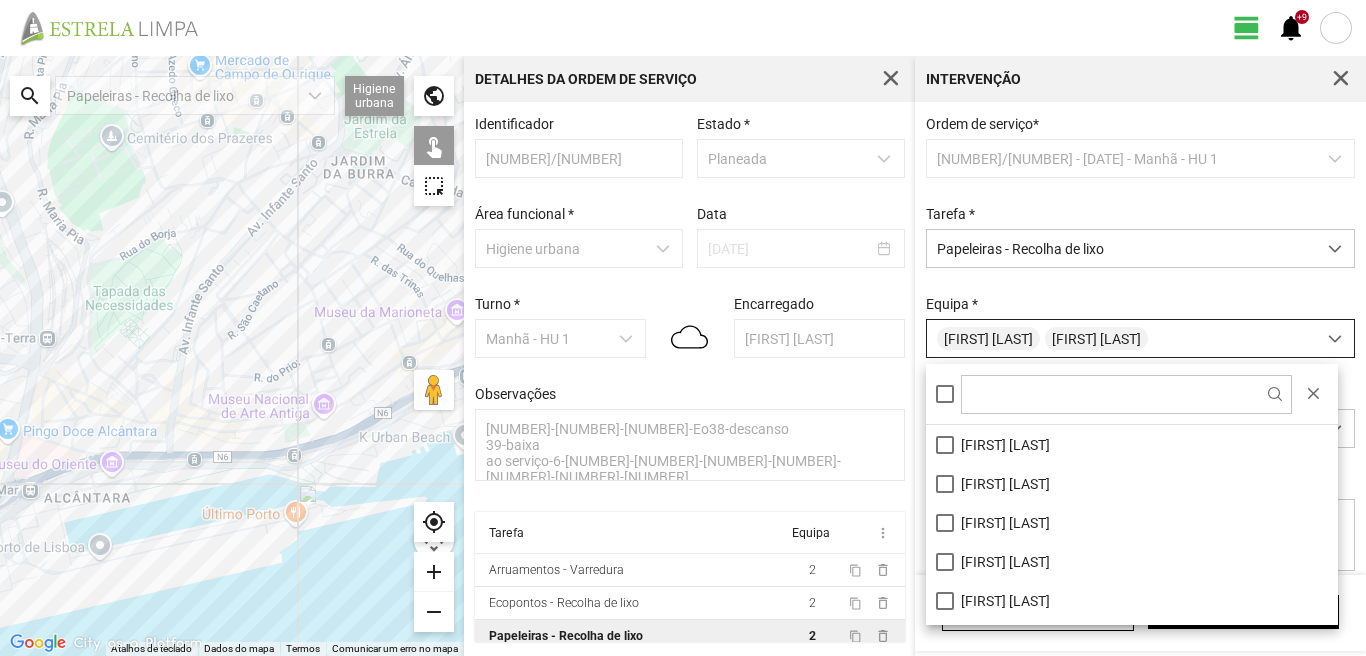 scroll, scrollTop: 11, scrollLeft: 89, axis: both 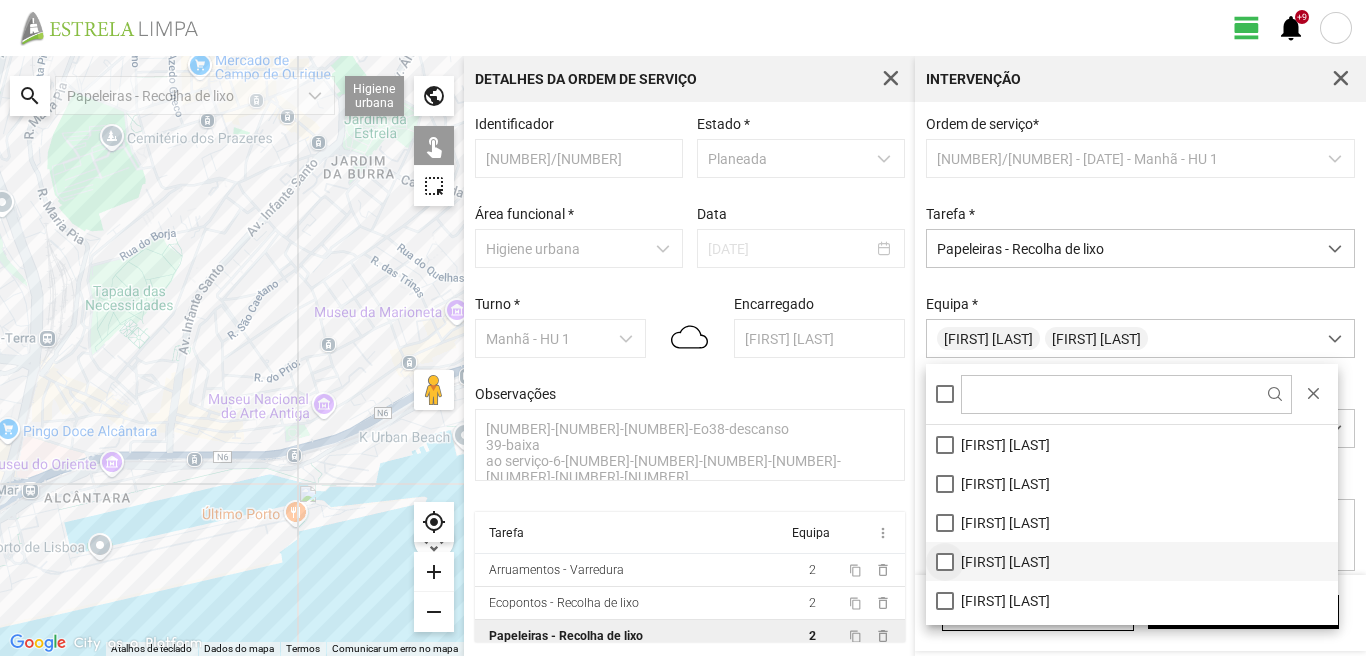 click on "[FIRST] [LAST]" at bounding box center (1132, 561) 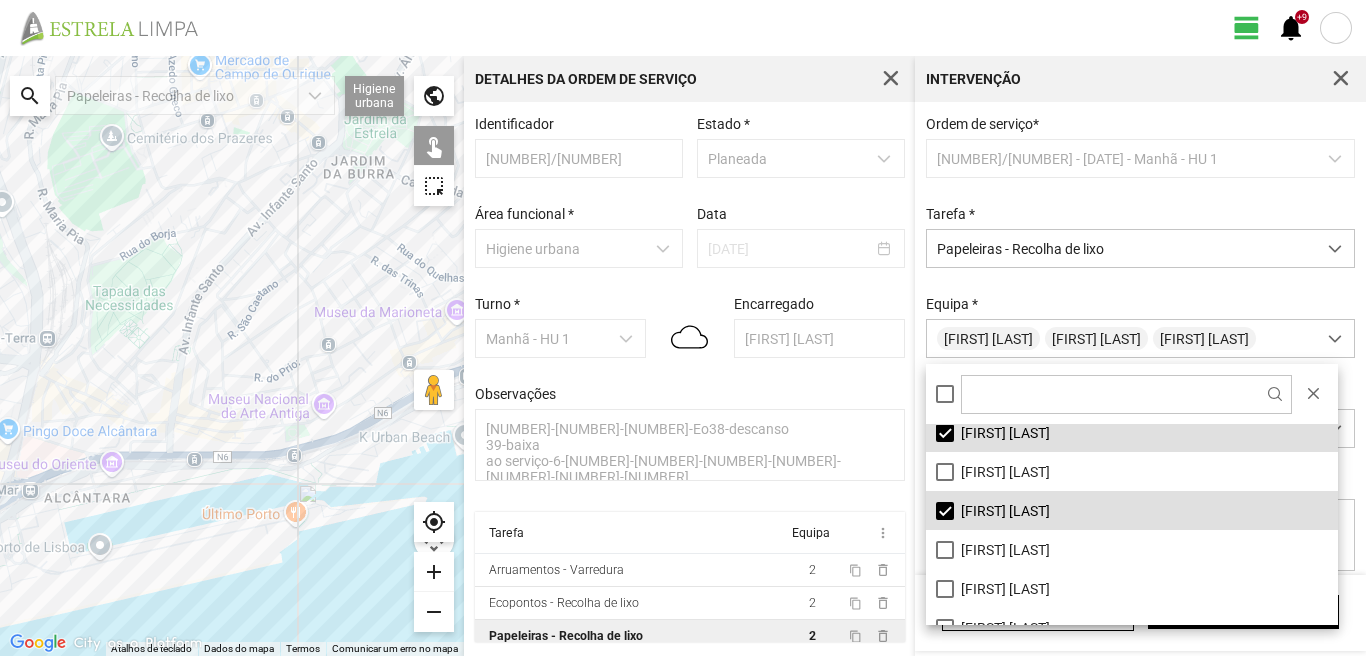scroll, scrollTop: 268, scrollLeft: 0, axis: vertical 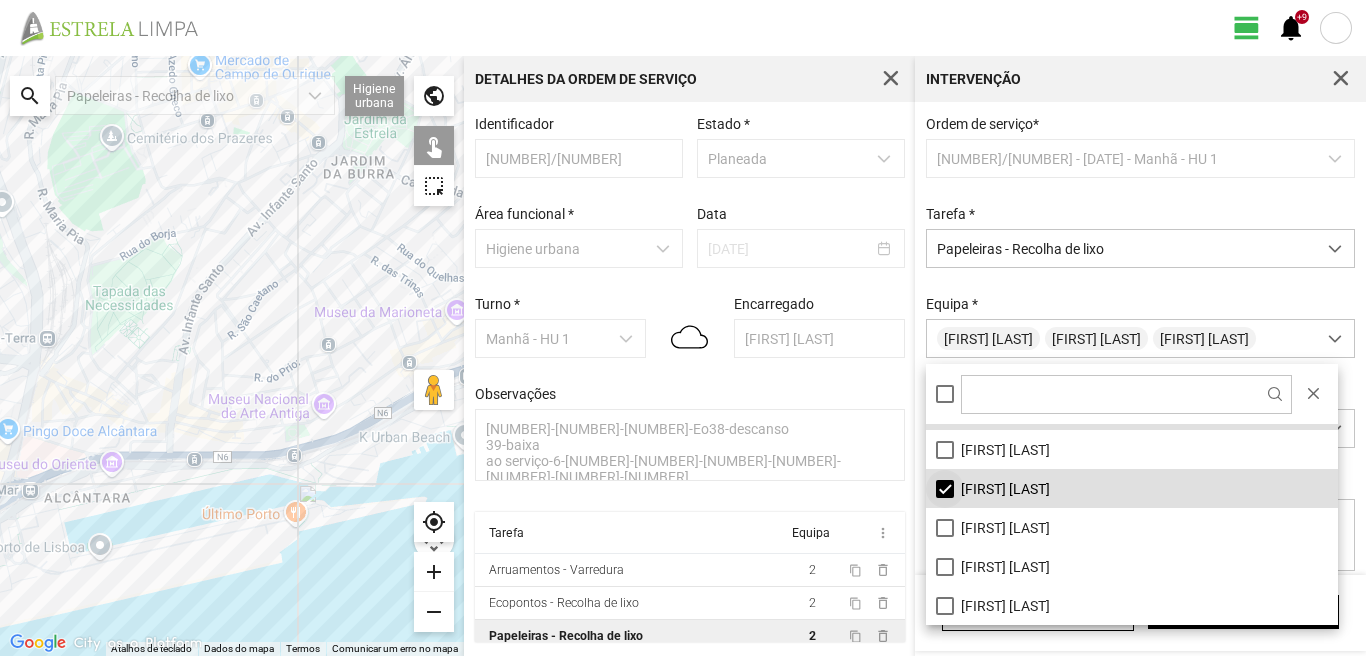 click on "[FIRST] [LAST]" at bounding box center (1132, 488) 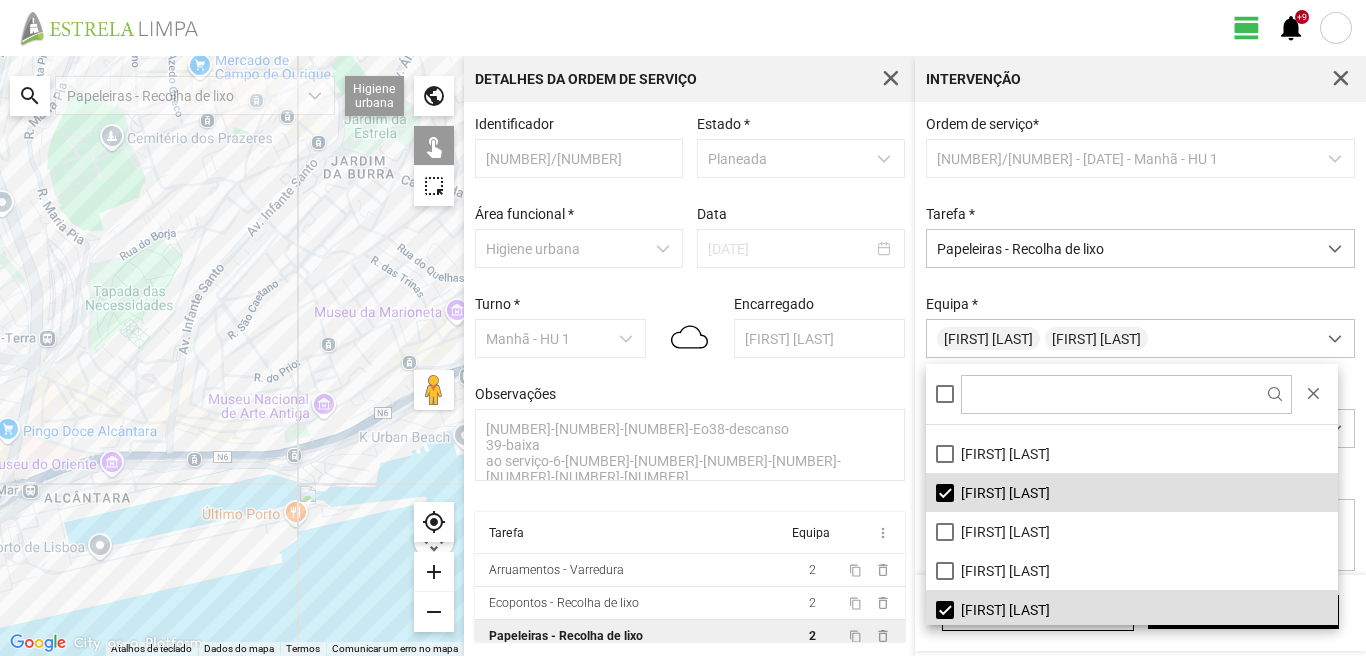 scroll, scrollTop: 68, scrollLeft: 0, axis: vertical 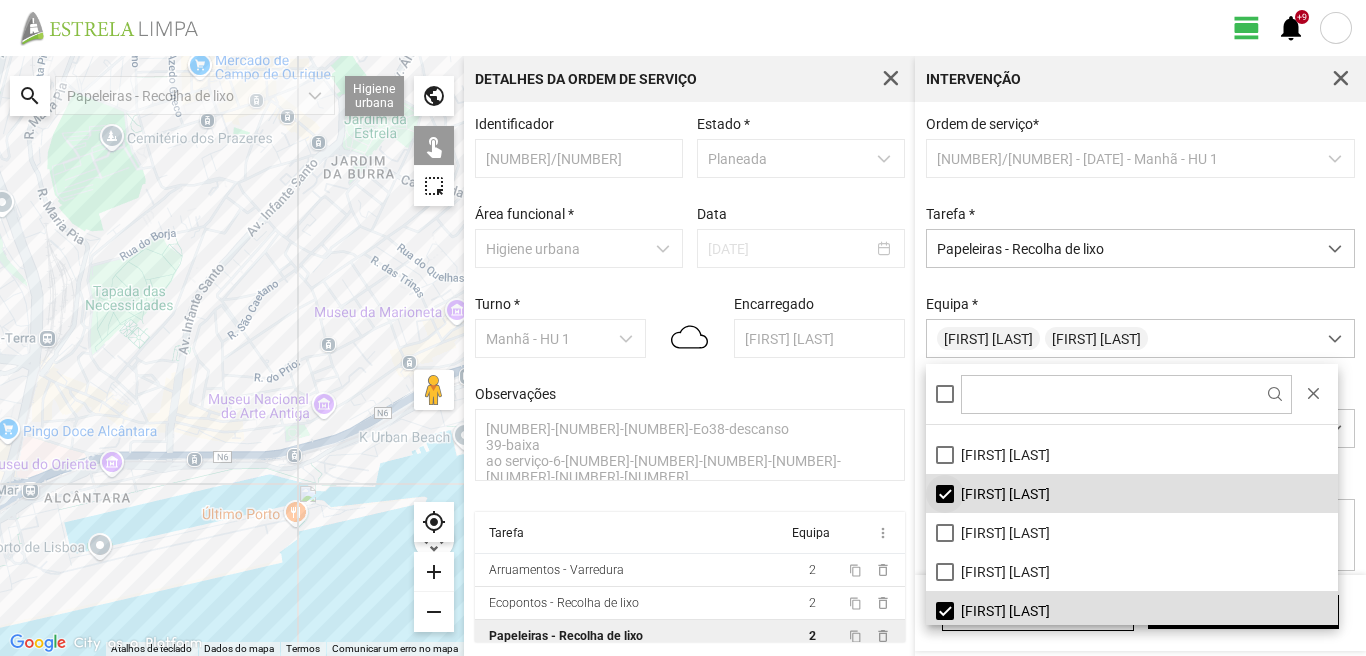 click on "[FIRST] [LAST]" at bounding box center (1132, 493) 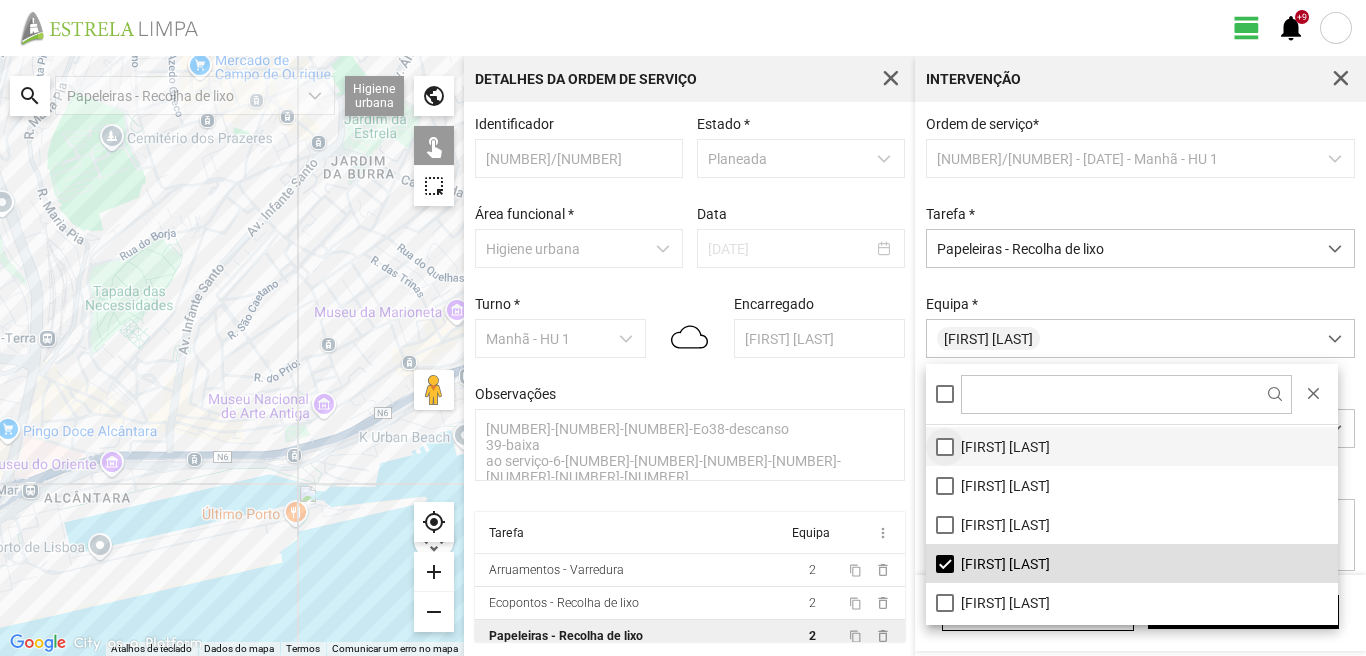 scroll, scrollTop: 68, scrollLeft: 0, axis: vertical 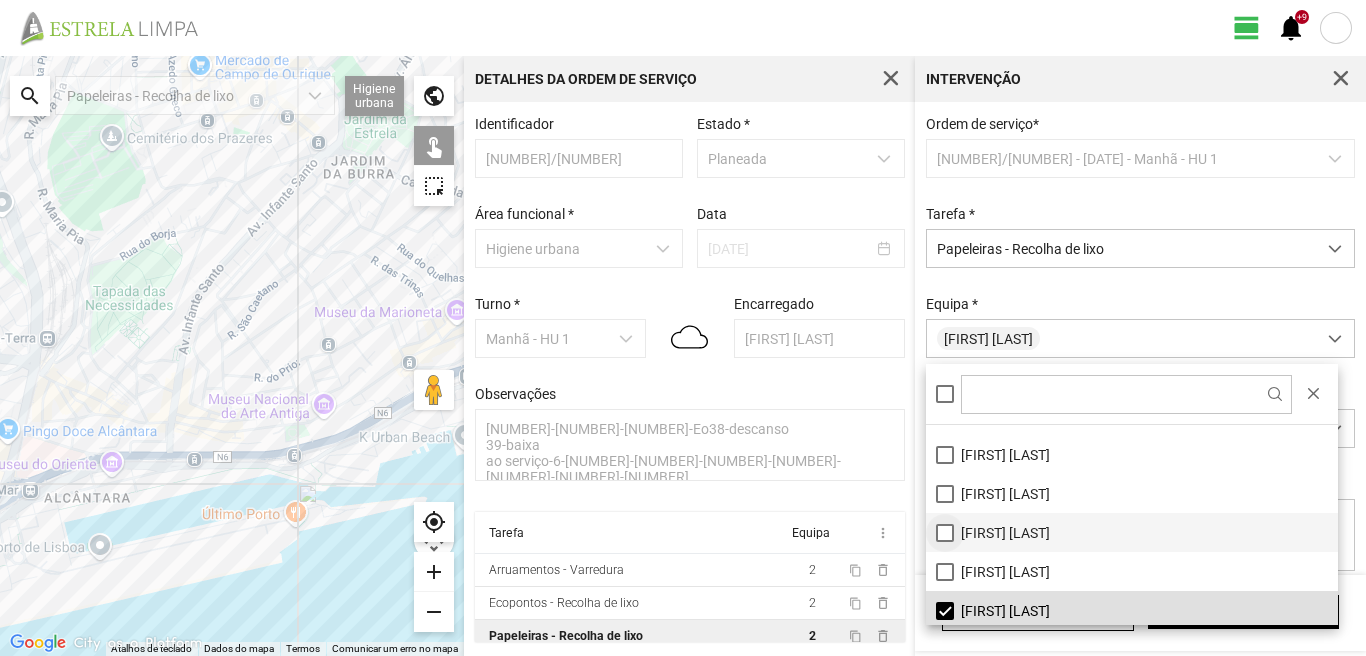 click on "[FIRST] [LAST]" at bounding box center [1132, 532] 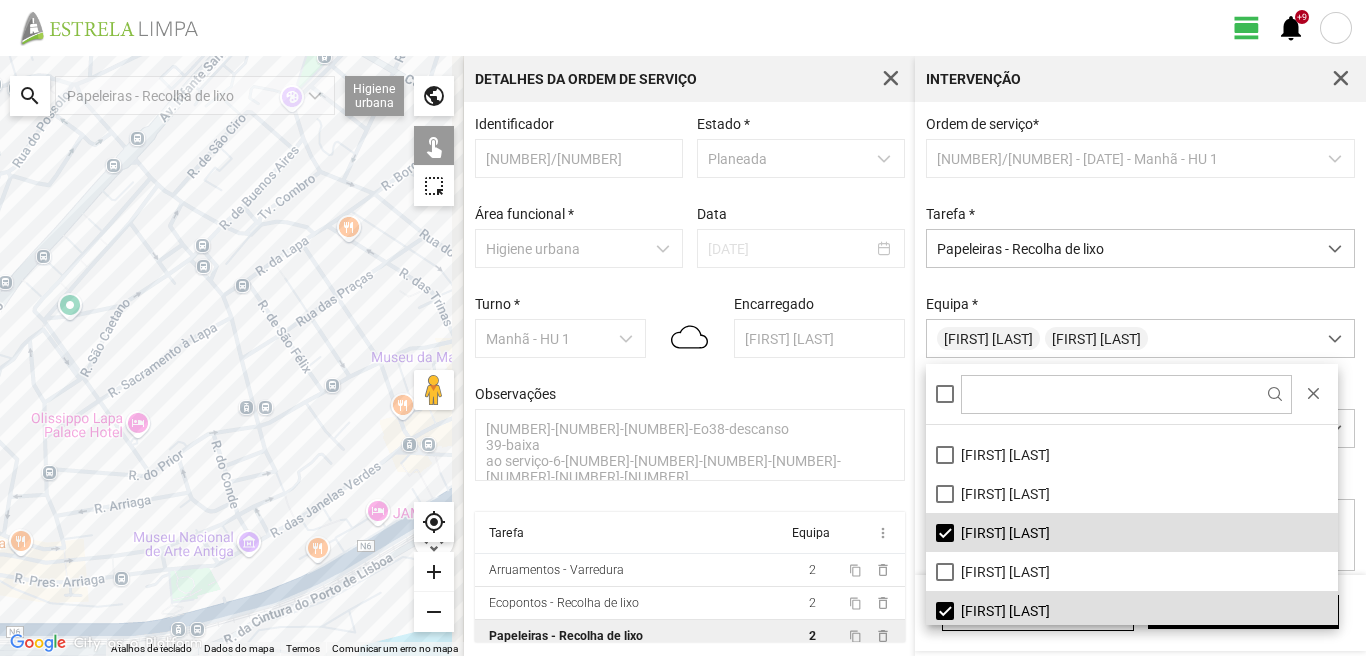 drag, startPoint x: 370, startPoint y: 282, endPoint x: 280, endPoint y: 321, distance: 98.08669 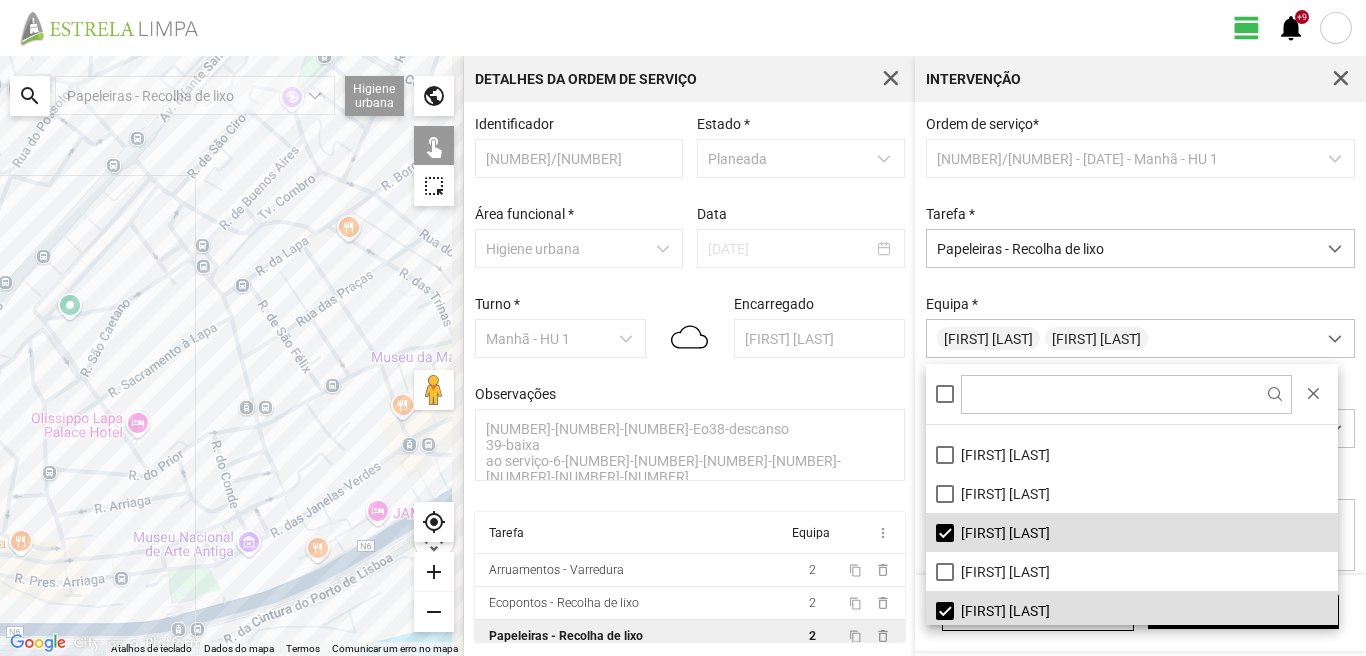 click on "Para navegar, prima as teclas de seta." at bounding box center [232, 356] 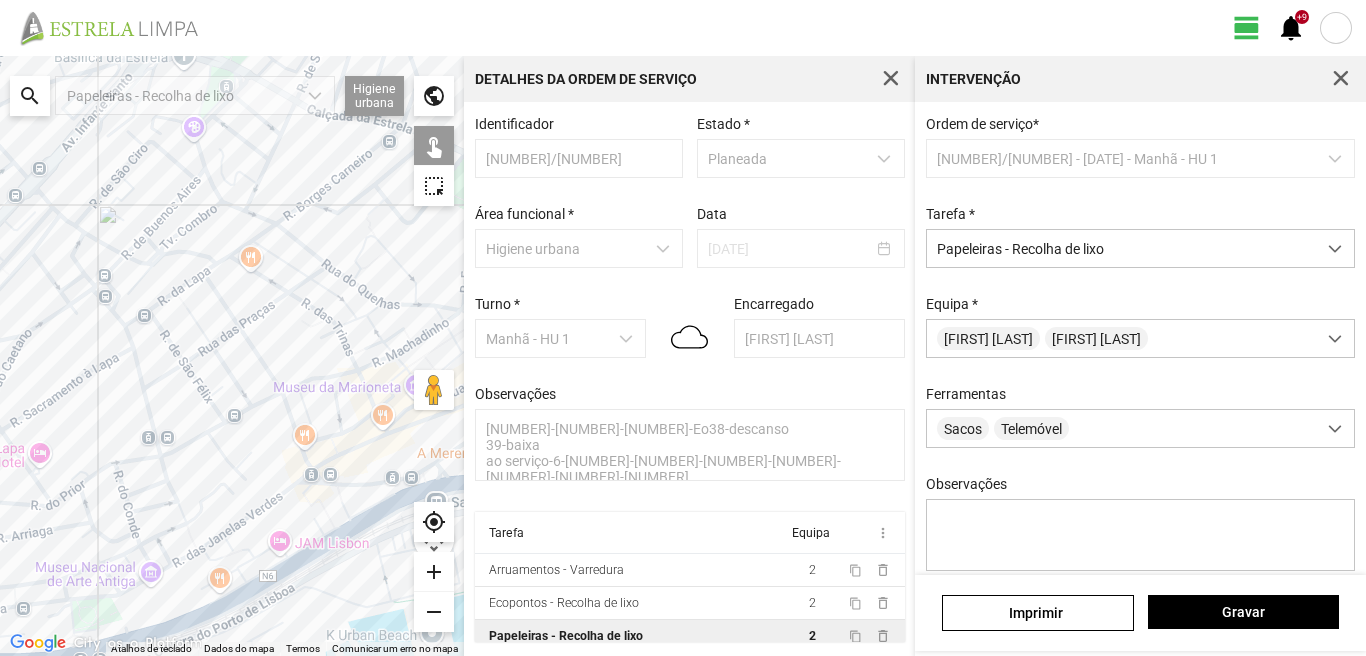drag, startPoint x: 339, startPoint y: 334, endPoint x: 265, endPoint y: 362, distance: 79.12016 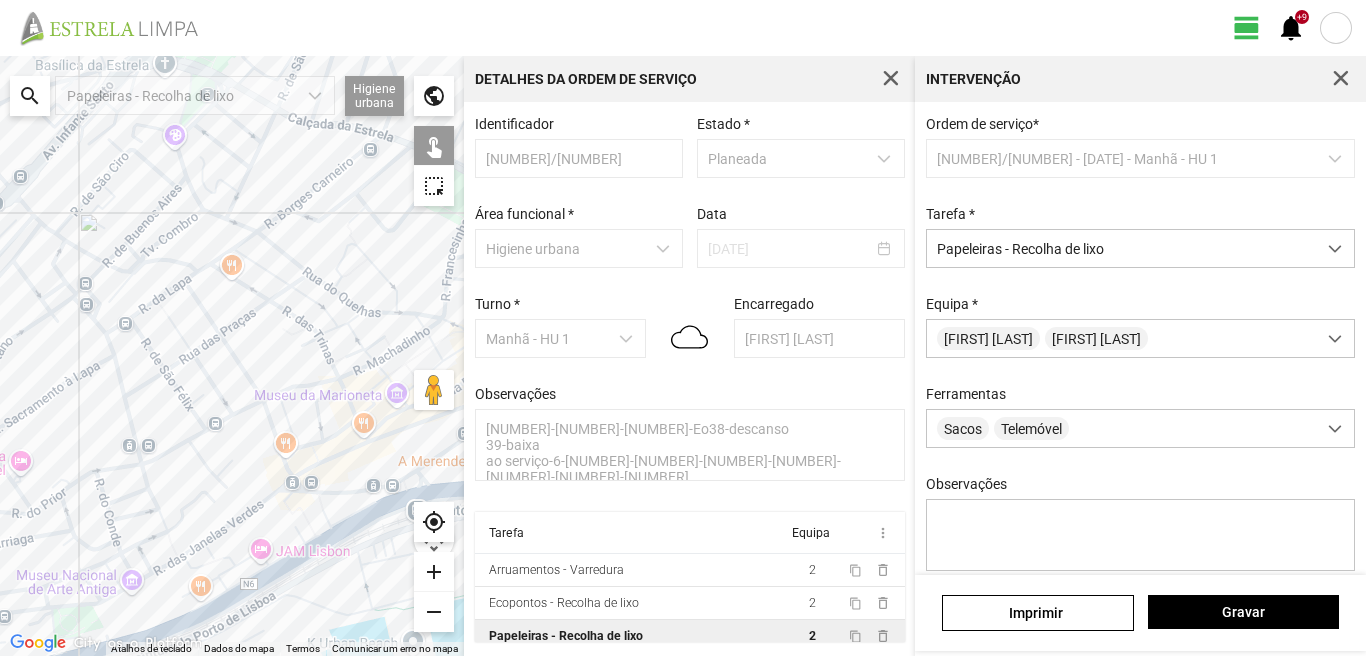 click on "Para navegar, prima as teclas de seta." at bounding box center (232, 356) 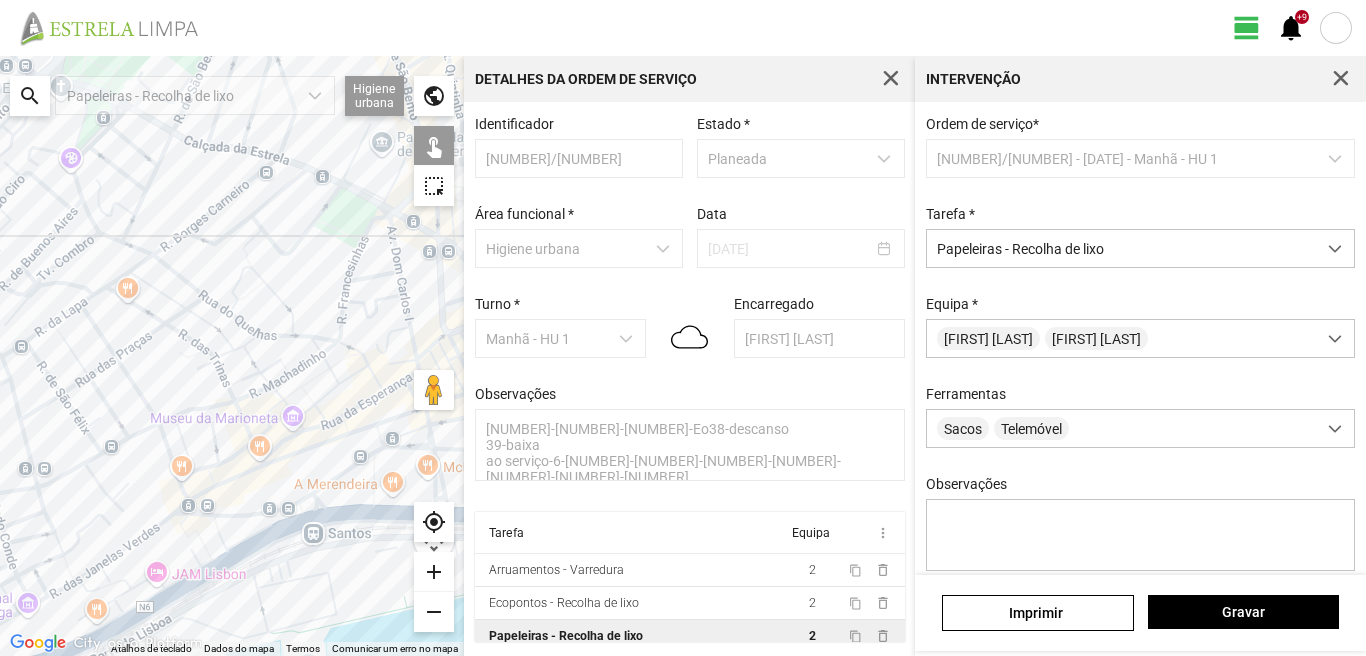 drag, startPoint x: 398, startPoint y: 340, endPoint x: 278, endPoint y: 346, distance: 120.14991 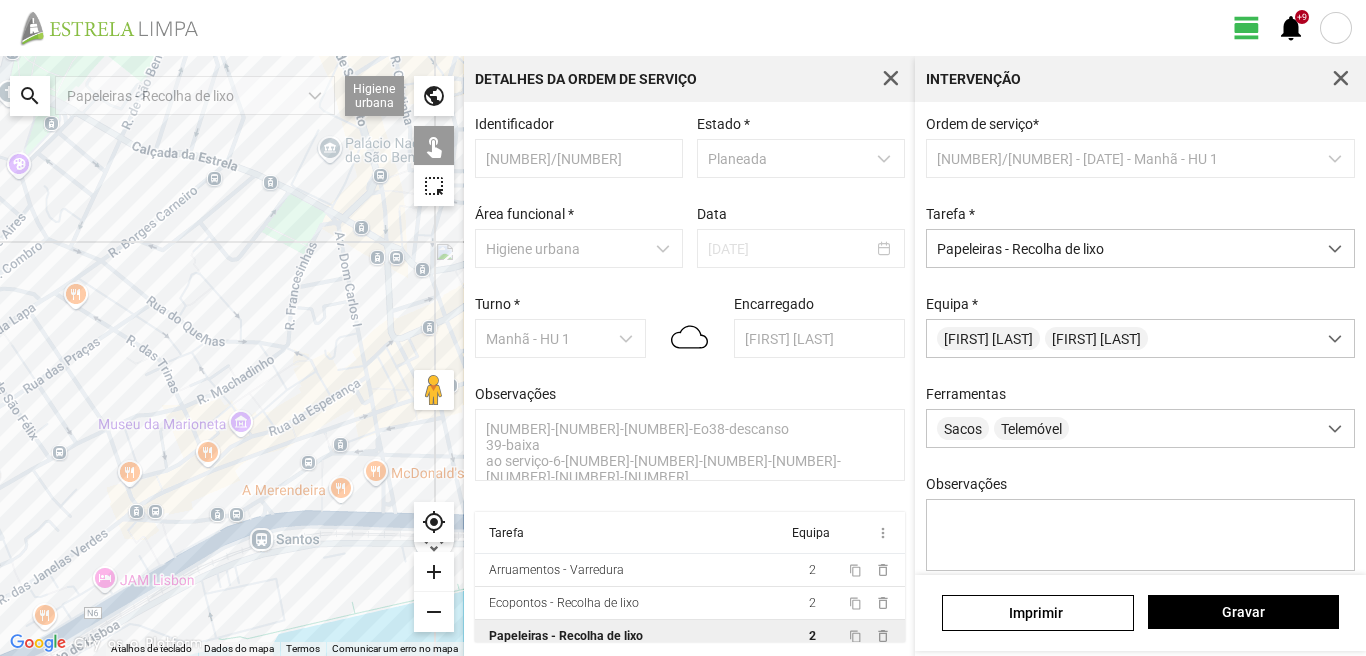 click on "Para navegar, prima as teclas de seta." at bounding box center [232, 356] 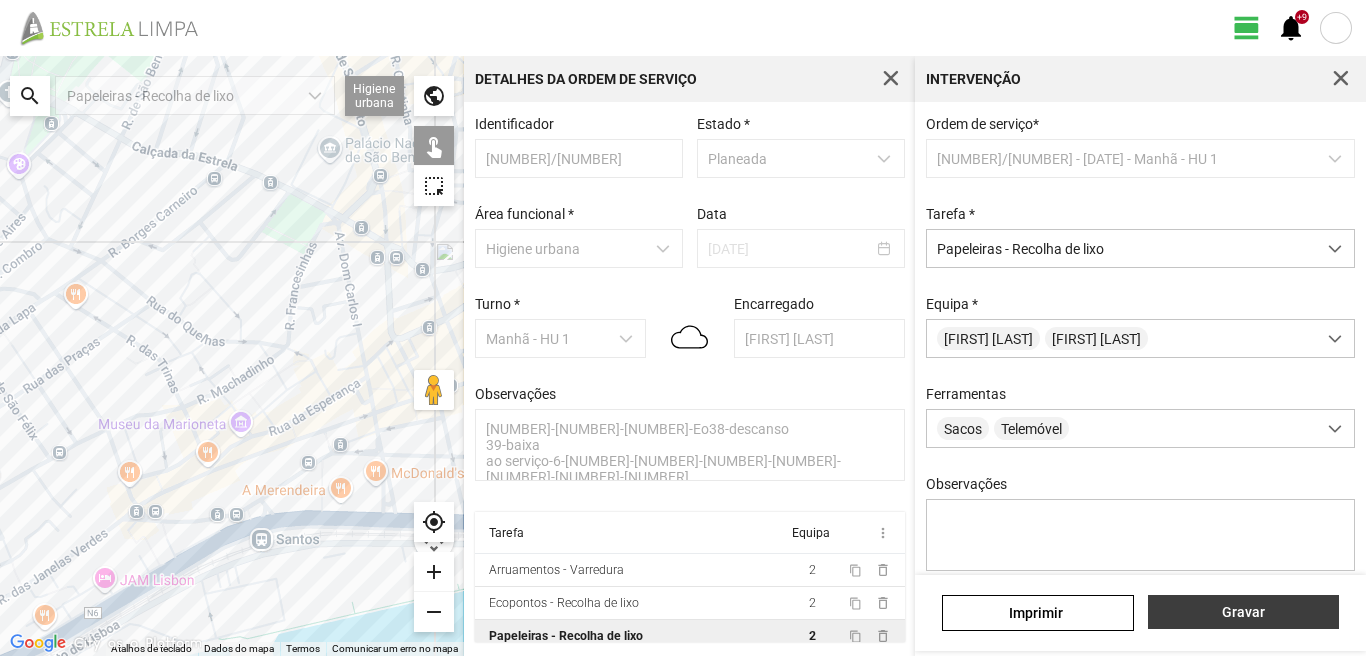 click on "Gravar" at bounding box center [1243, 612] 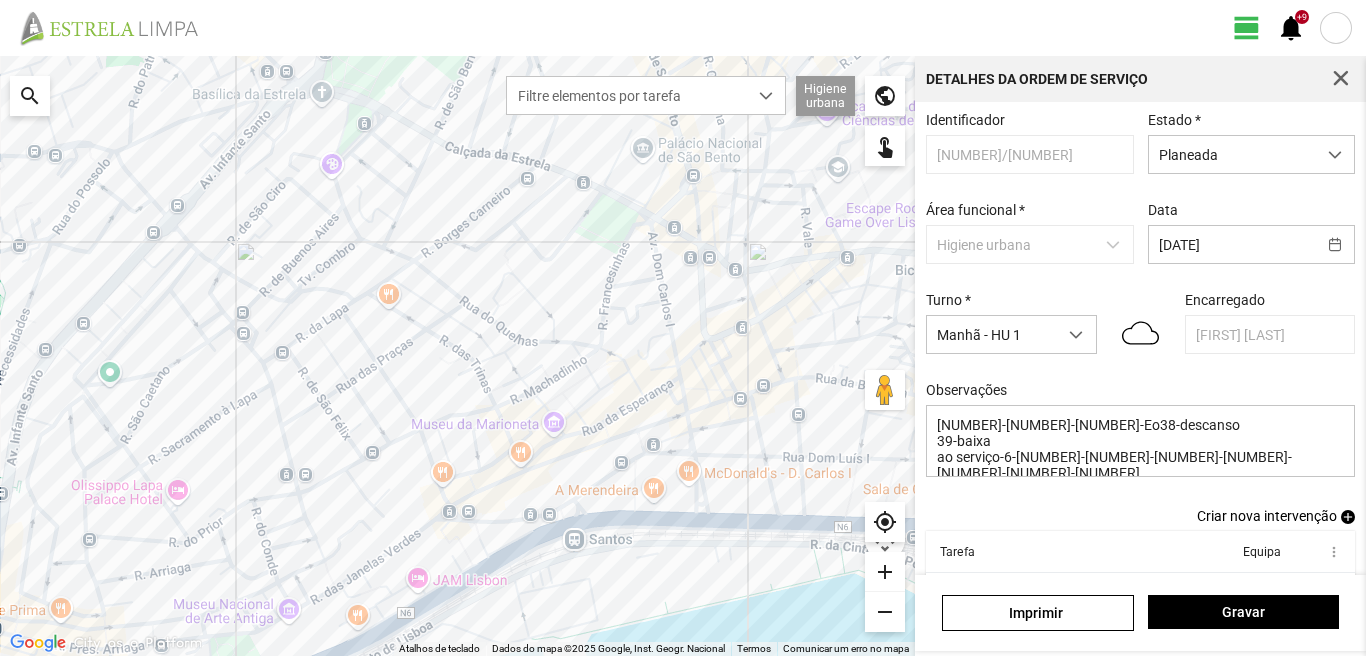 click on "add" at bounding box center [1348, 517] 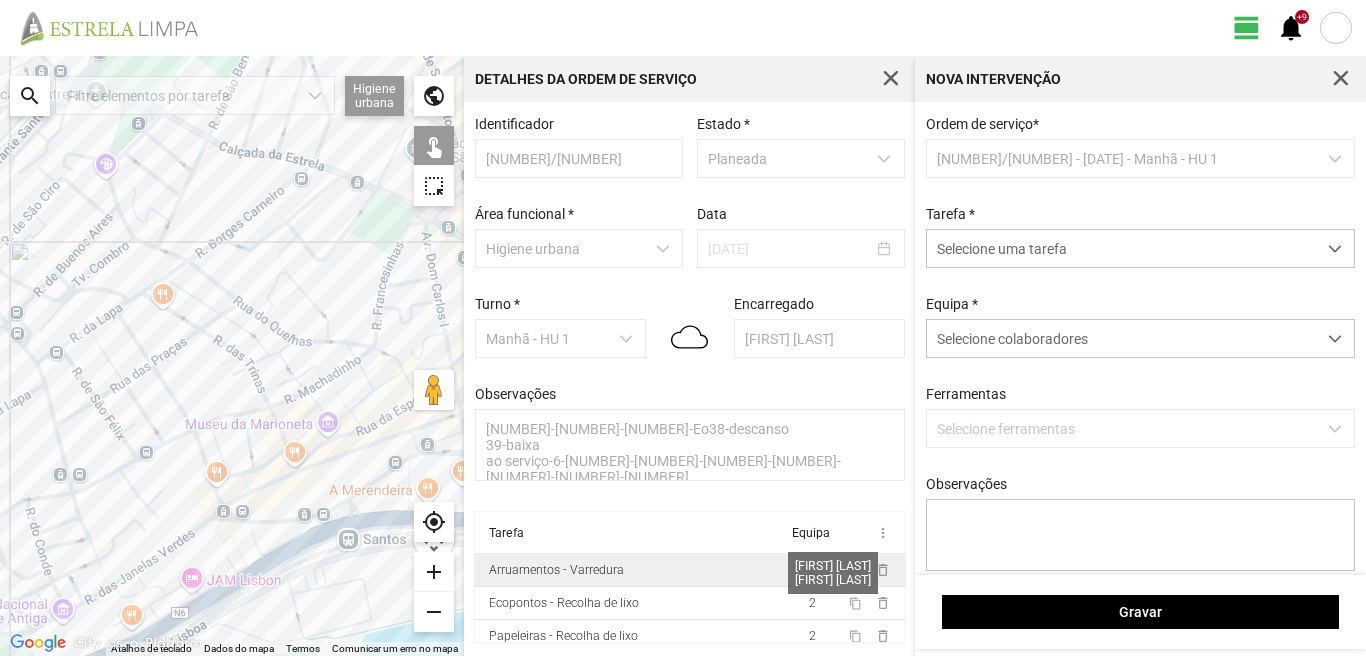 click on "2" at bounding box center [812, 570] 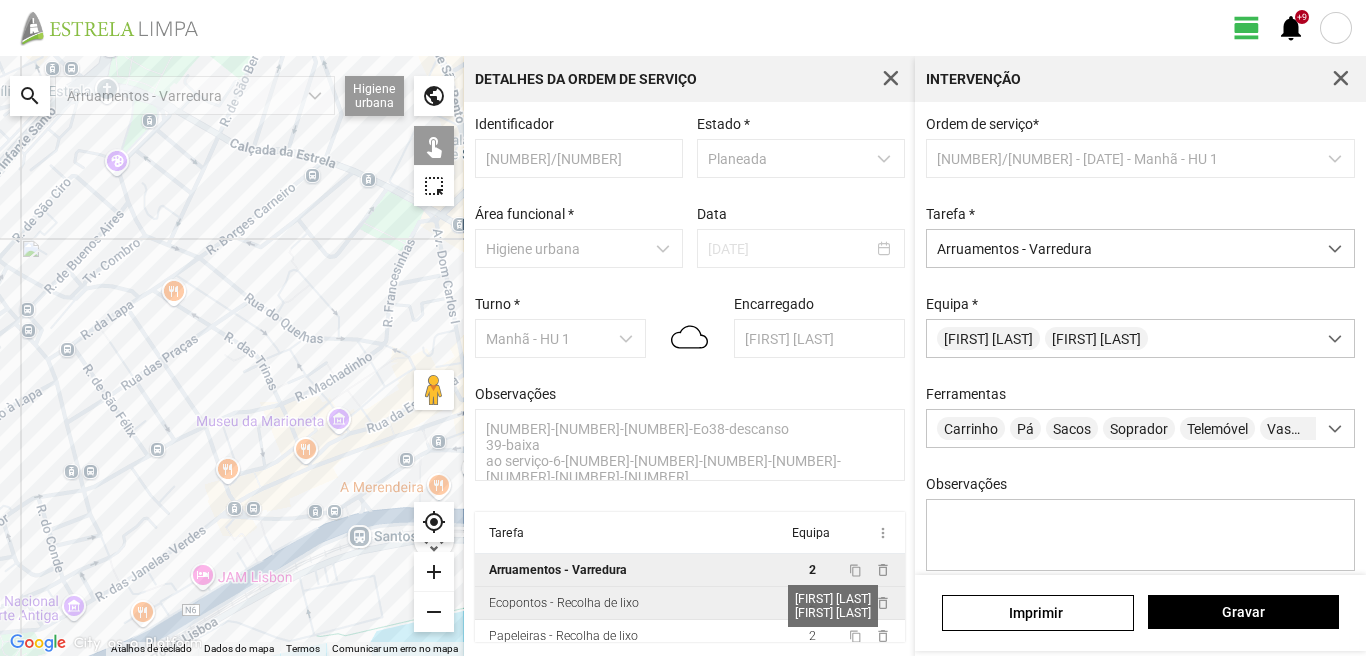 click on "2" at bounding box center (812, 570) 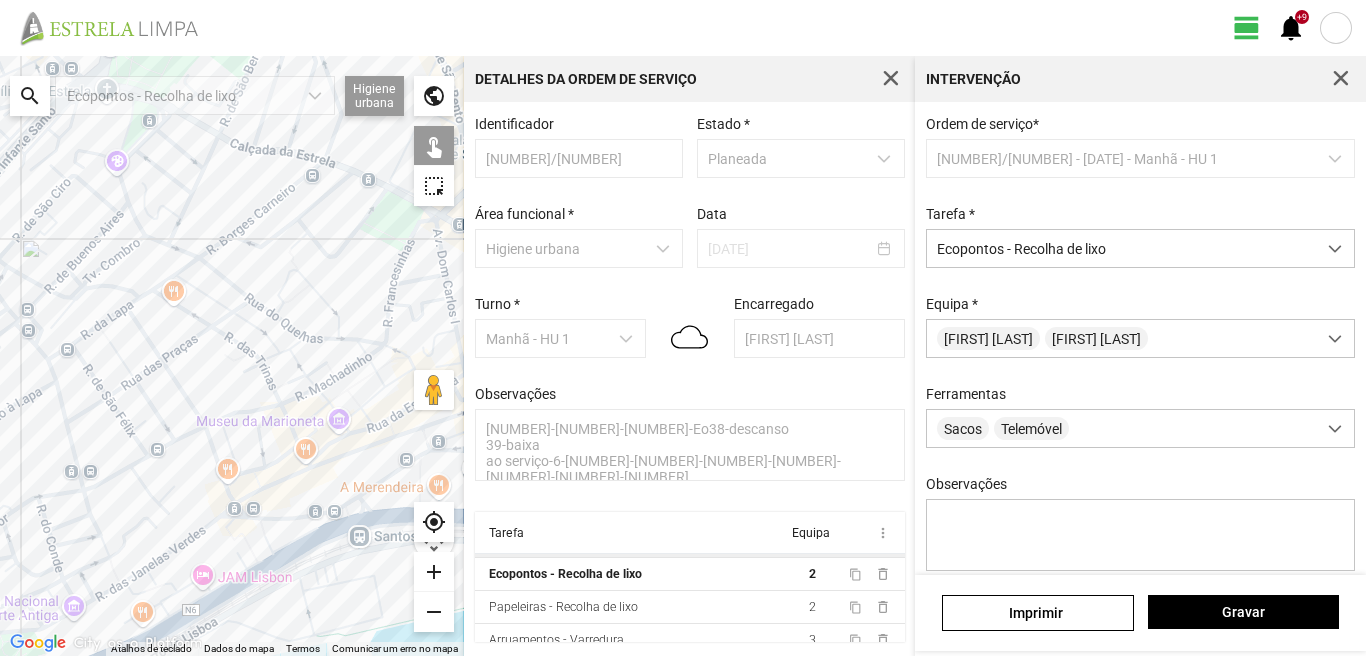 scroll, scrollTop: 44, scrollLeft: 0, axis: vertical 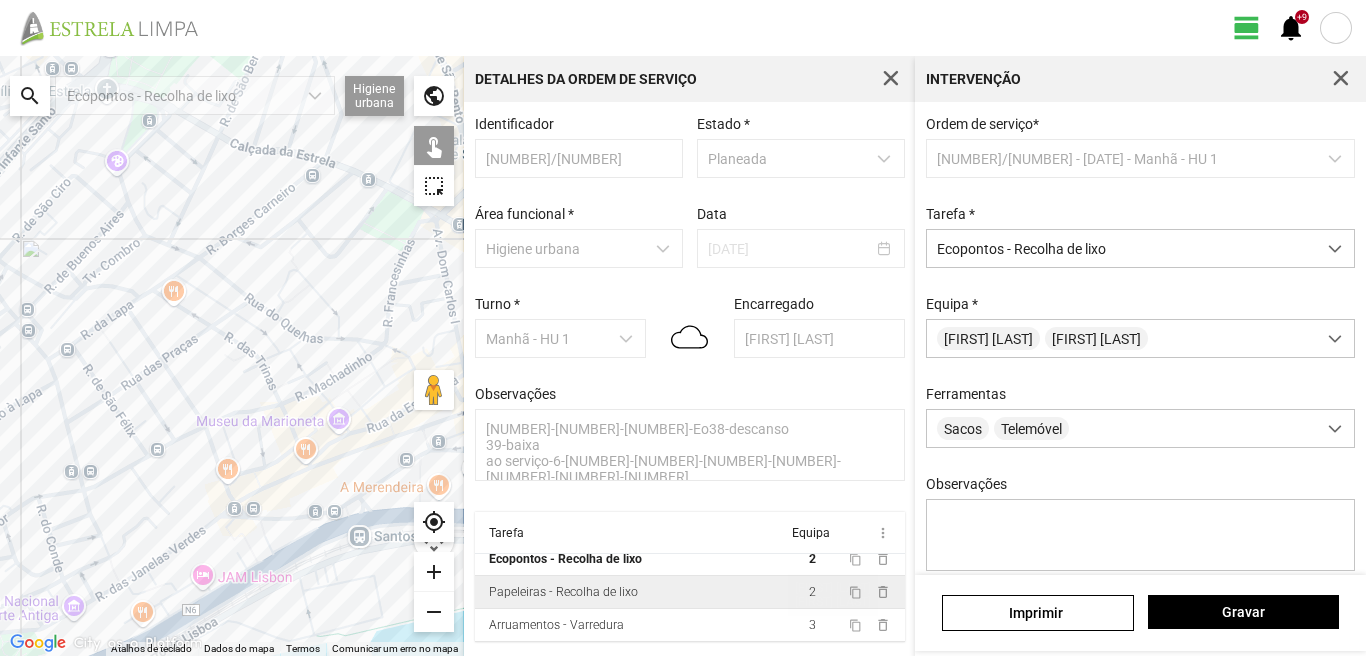 click on "2" at bounding box center (812, 526) 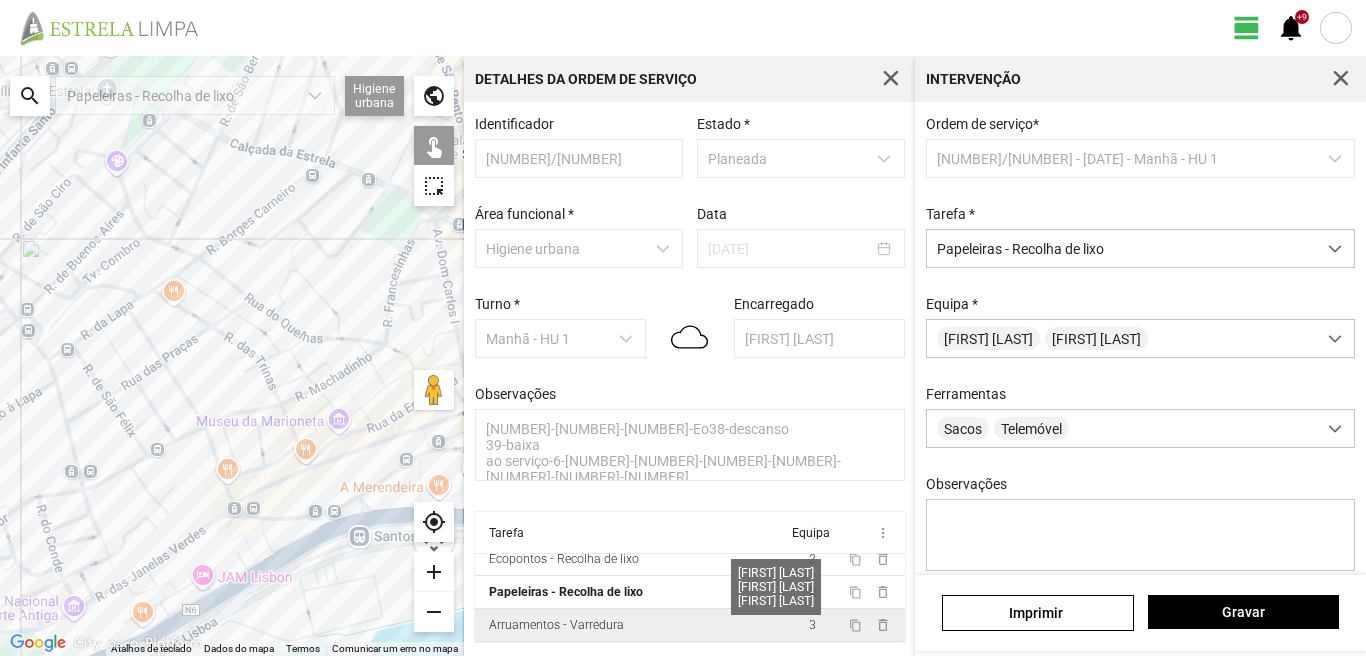 click on "3" at bounding box center (812, 526) 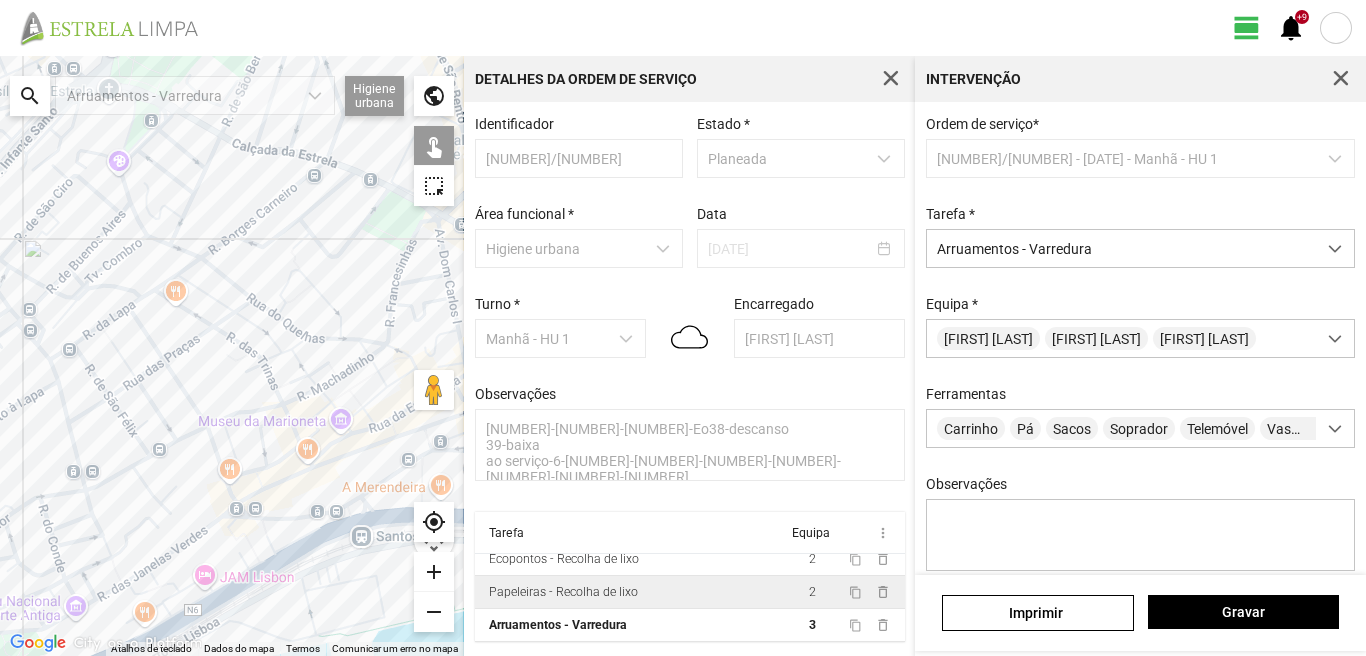 scroll, scrollTop: 0, scrollLeft: 0, axis: both 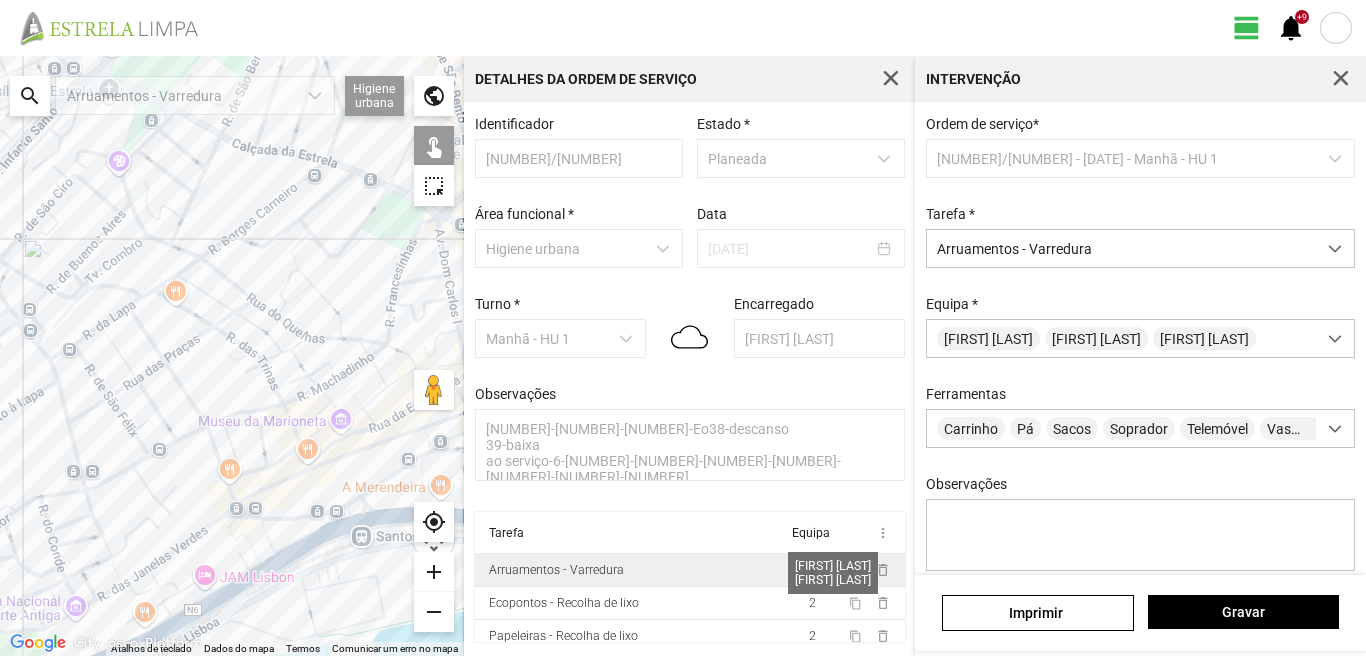 click on "2" at bounding box center [812, 570] 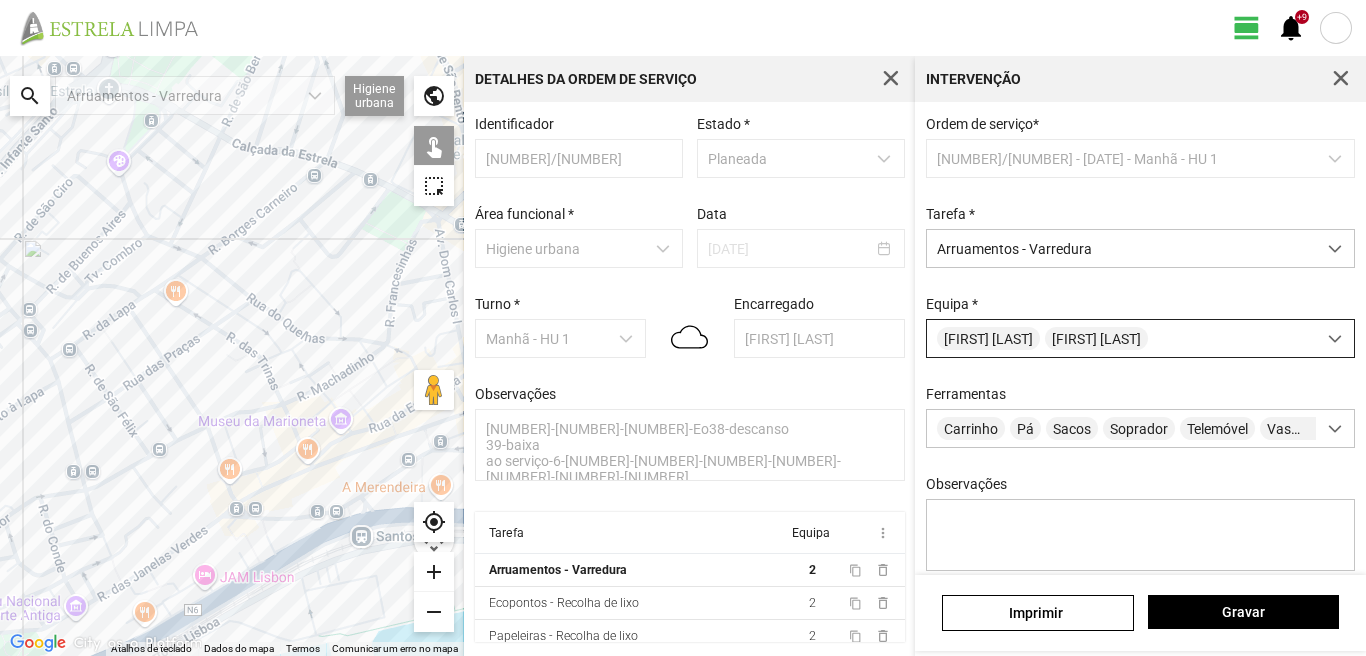 click on "[FIRST] [LAST]" at bounding box center (1096, 338) 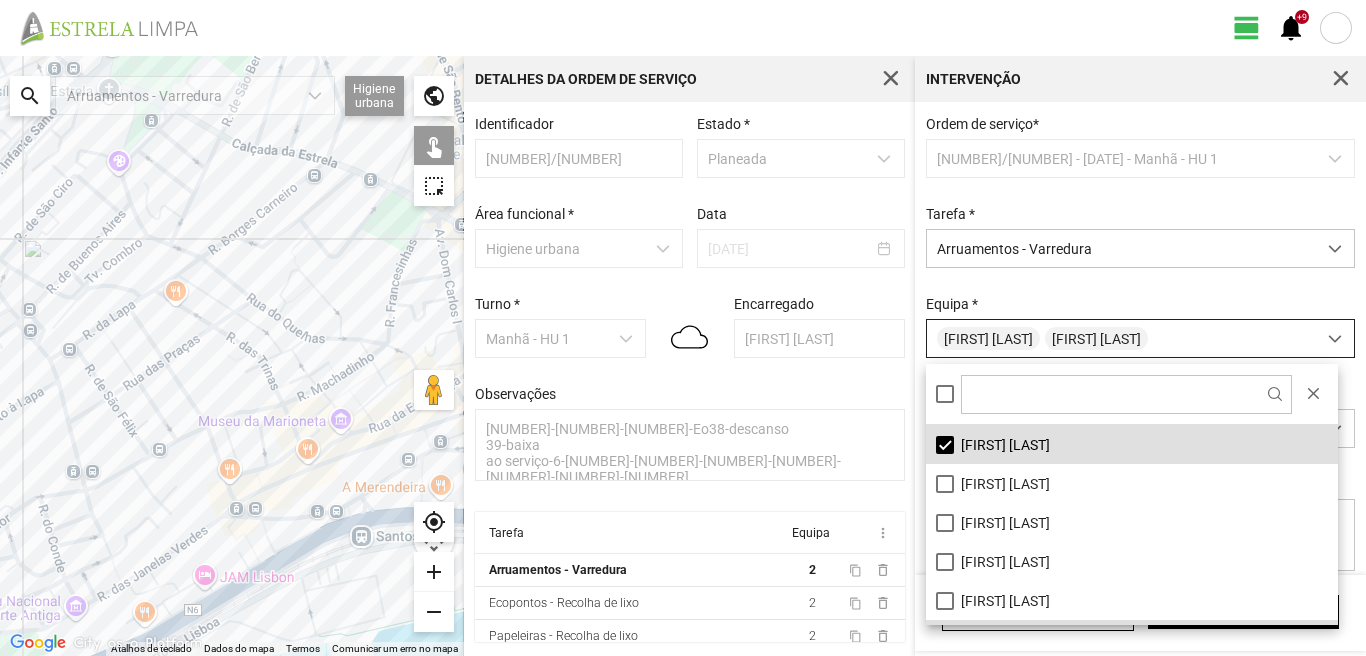 scroll, scrollTop: 11, scrollLeft: 89, axis: both 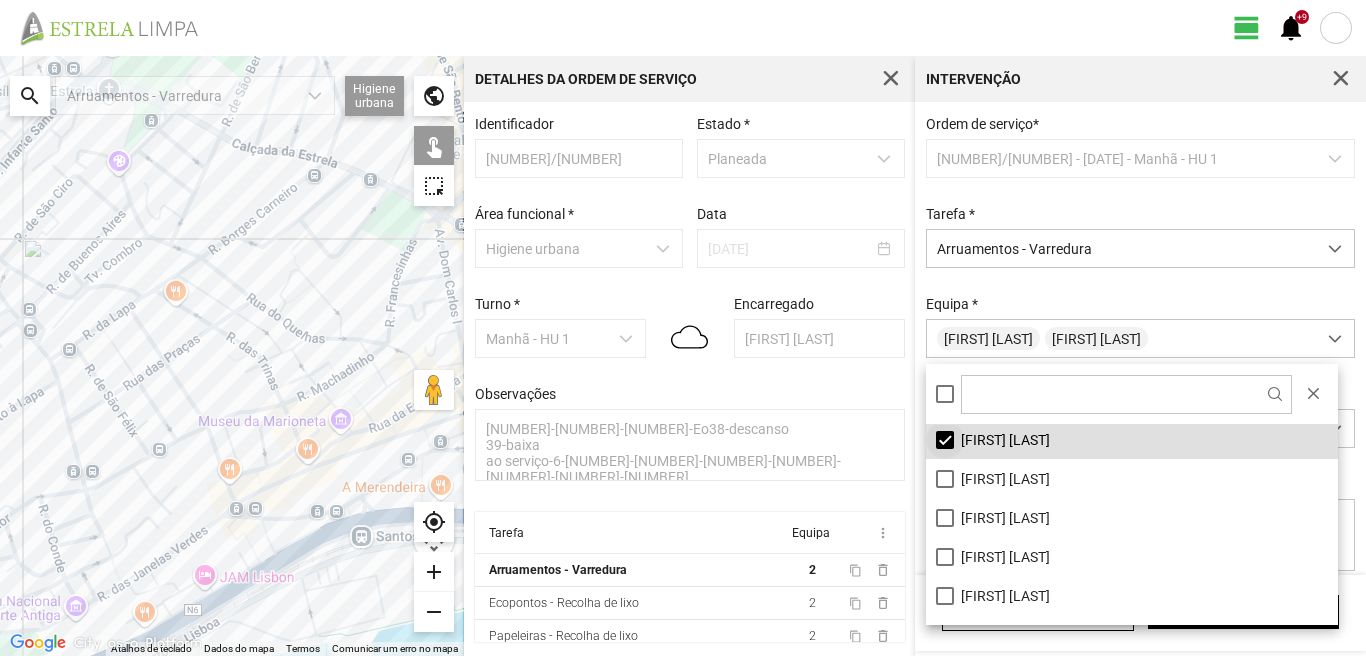 click on "[FIRST] [LAST]" at bounding box center (1132, 439) 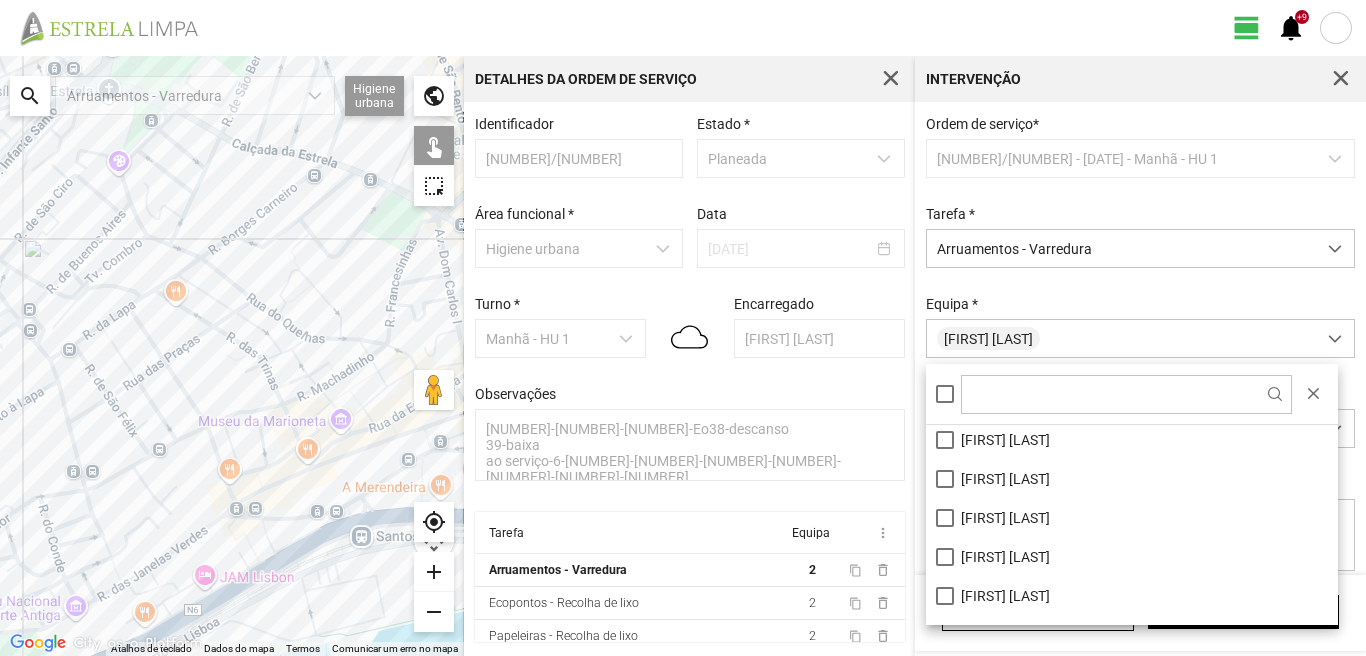 click on "Para navegar, prima as teclas de seta." at bounding box center [232, 356] 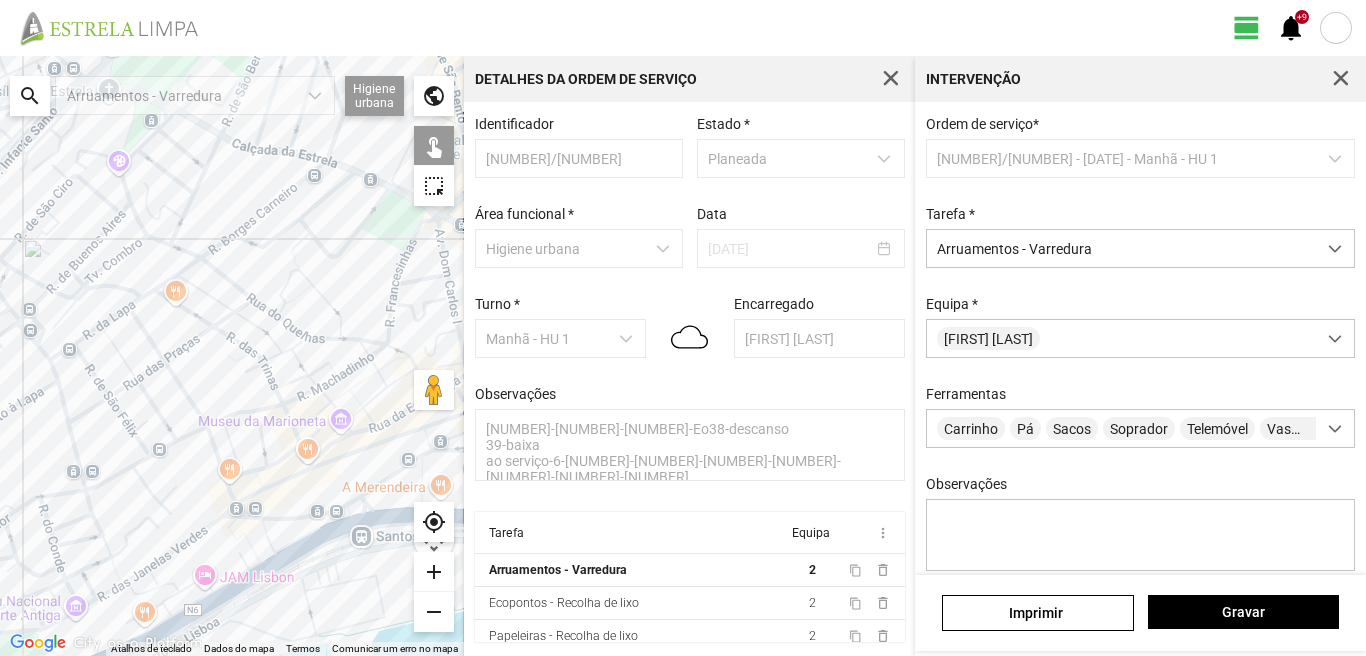 click on "Para navegar, prima as teclas de seta." at bounding box center [232, 356] 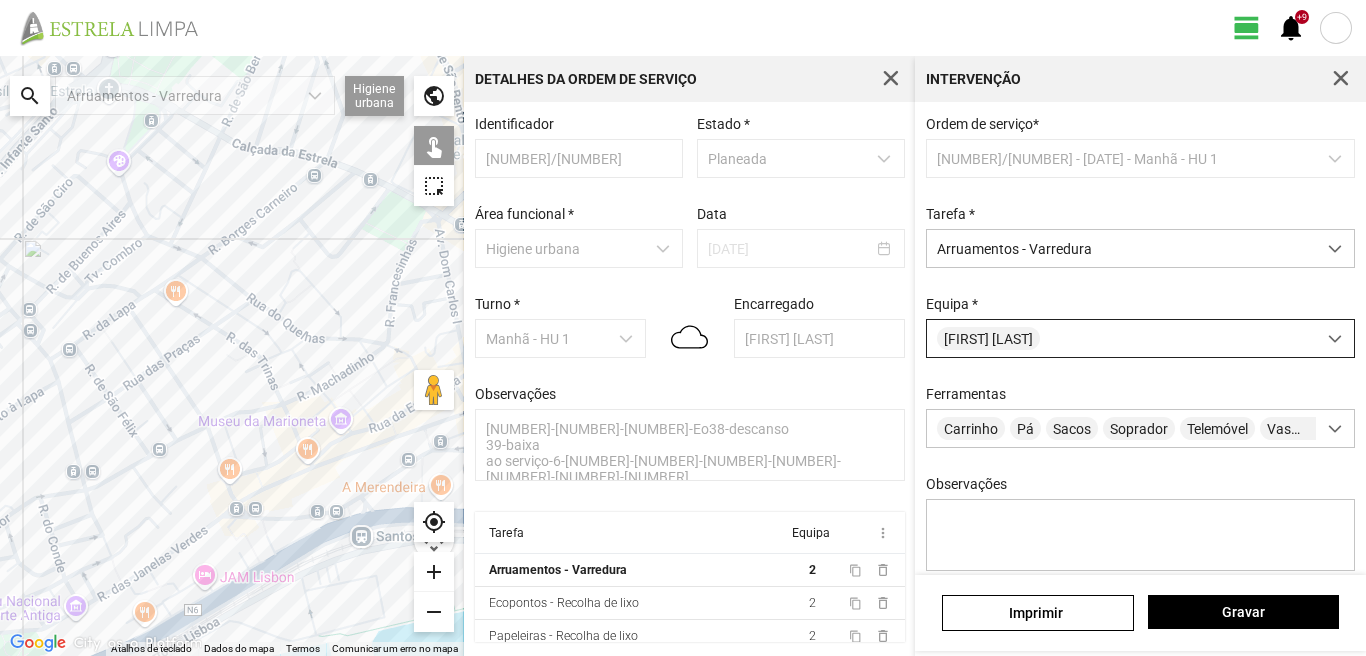 click on "[FIRST] [LAST]" at bounding box center (1121, 338) 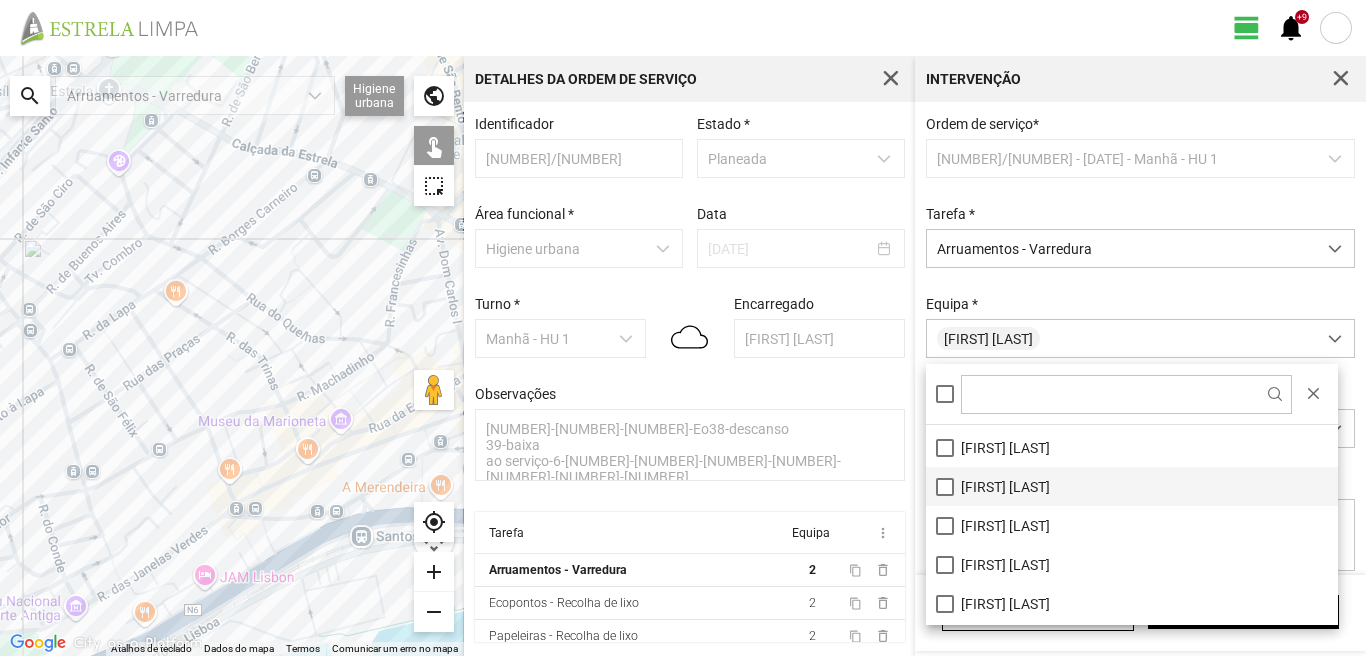 scroll, scrollTop: 200, scrollLeft: 0, axis: vertical 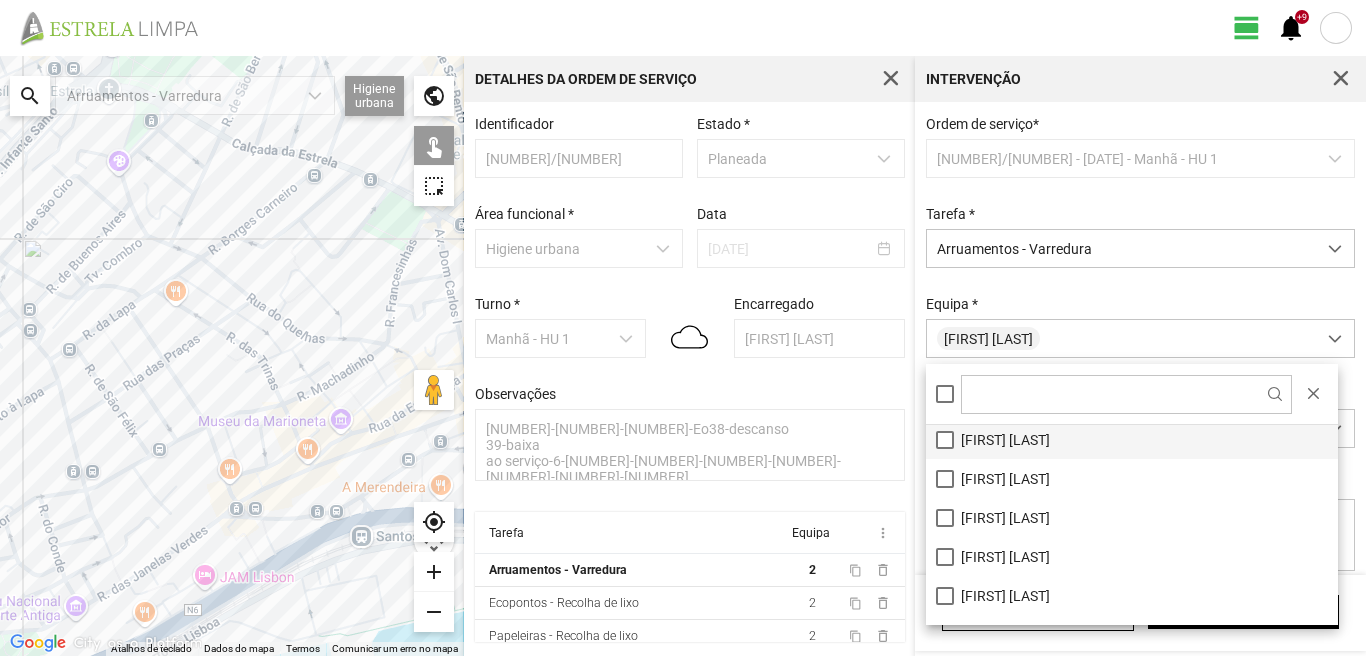 click on "[FIRST] [LAST]" at bounding box center [1132, 556] 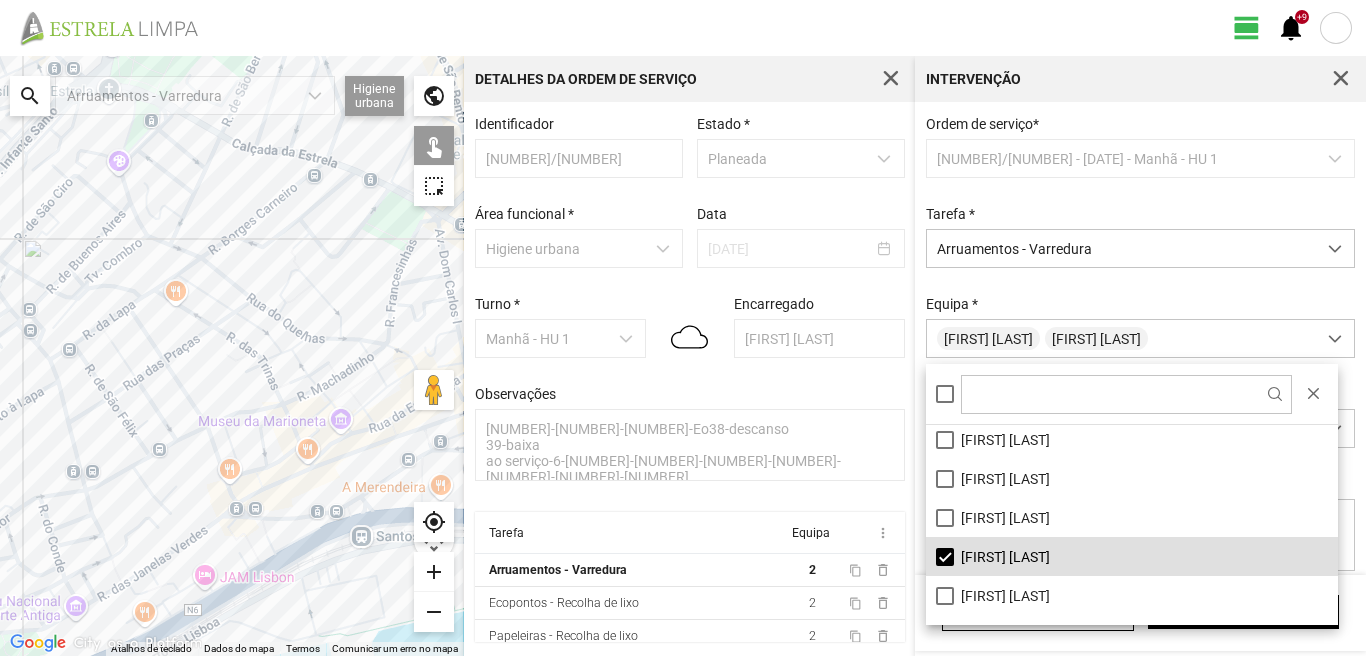 click on "Para navegar, prima as teclas de seta." at bounding box center [232, 356] 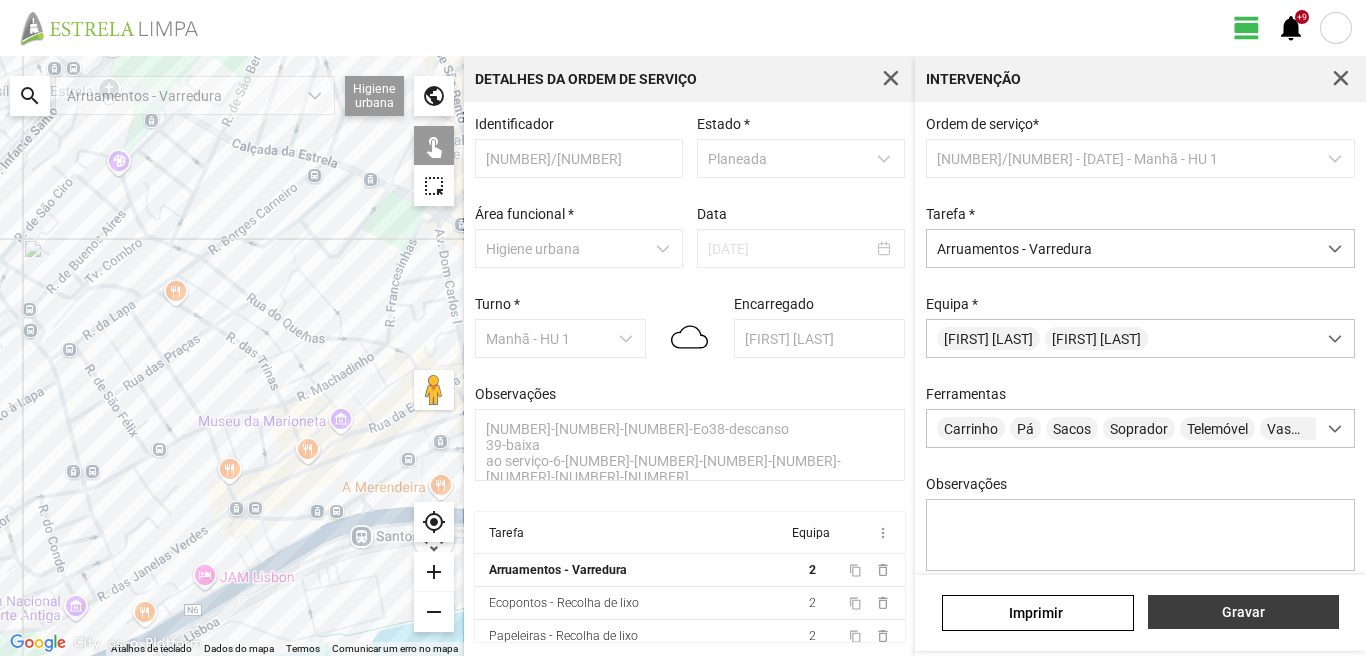 click on "Gravar" at bounding box center (1243, 612) 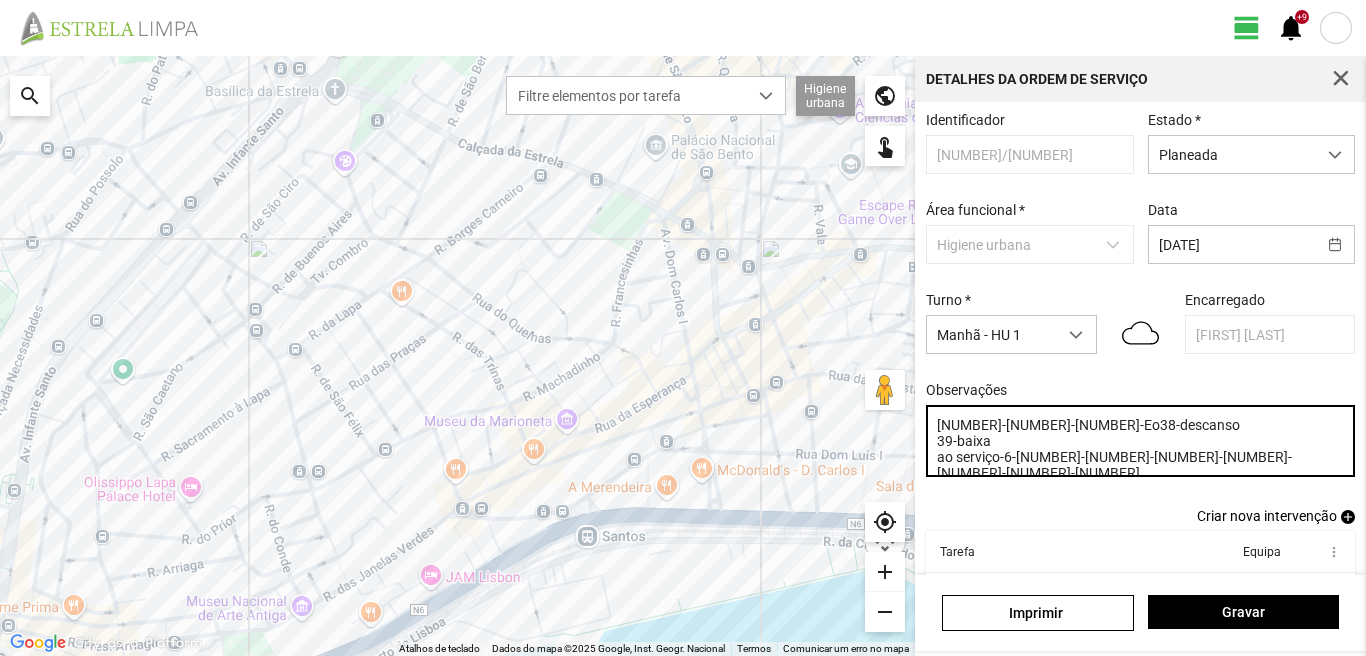 click on "[NUMBER]-[NUMBER]-[NUMBER]-Eo38-descanso
39-baixa
ao serviço-6-[NUMBER]-[NUMBER]-[NUMBER]-[NUMBER]-[NUMBER]-[NUMBER]-[NUMBER]" at bounding box center [1141, 441] 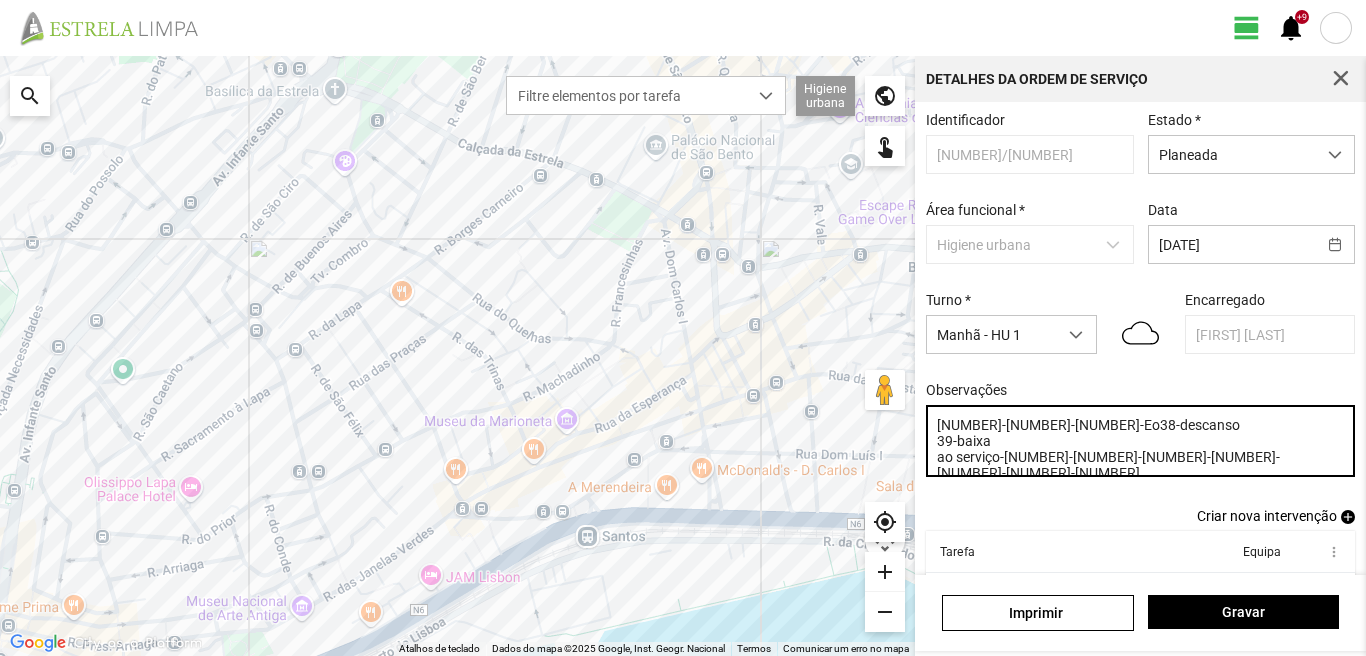 click on "[NUMBER]-[NUMBER]-[NUMBER]-Eo38-descanso
39-baixa
ao serviço-[NUMBER]-[NUMBER]-[NUMBER]-[NUMBER]-[NUMBER]-[NUMBER]-[NUMBER]" at bounding box center [1141, 441] 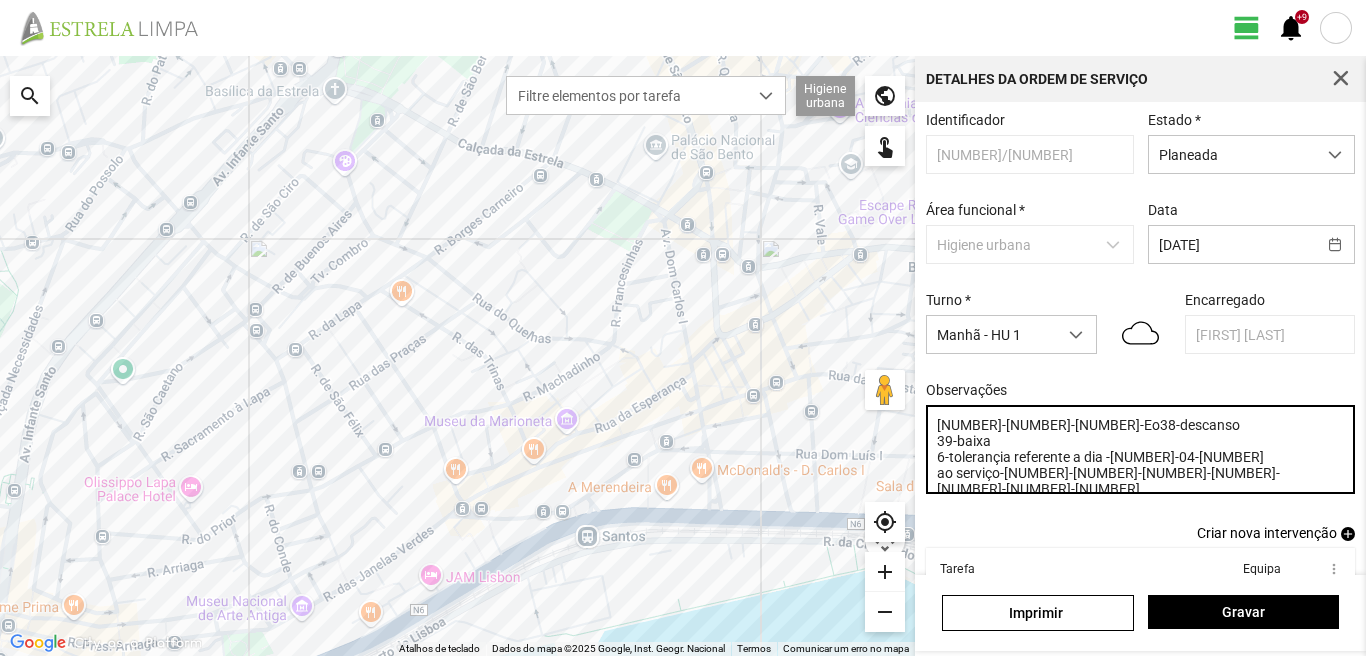 scroll, scrollTop: 44, scrollLeft: 0, axis: vertical 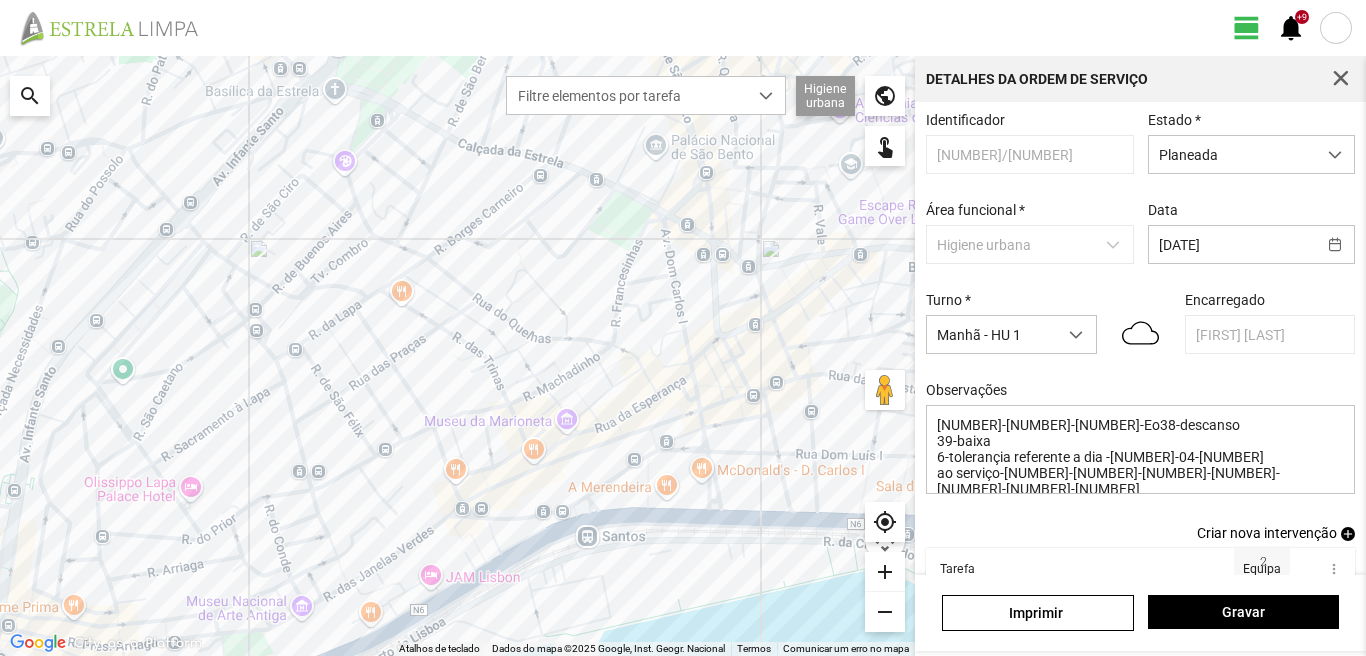 click on "Tarefa Equipa more_vert" at bounding box center [1141, 569] 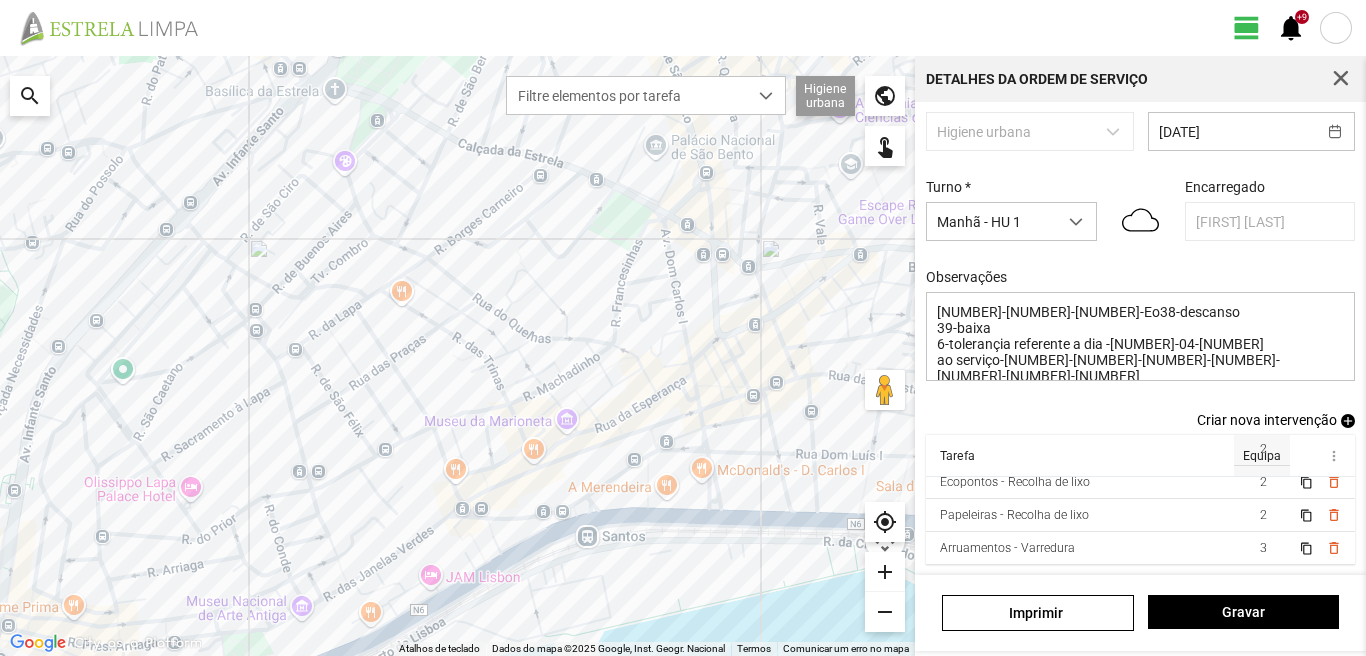 scroll, scrollTop: 126, scrollLeft: 0, axis: vertical 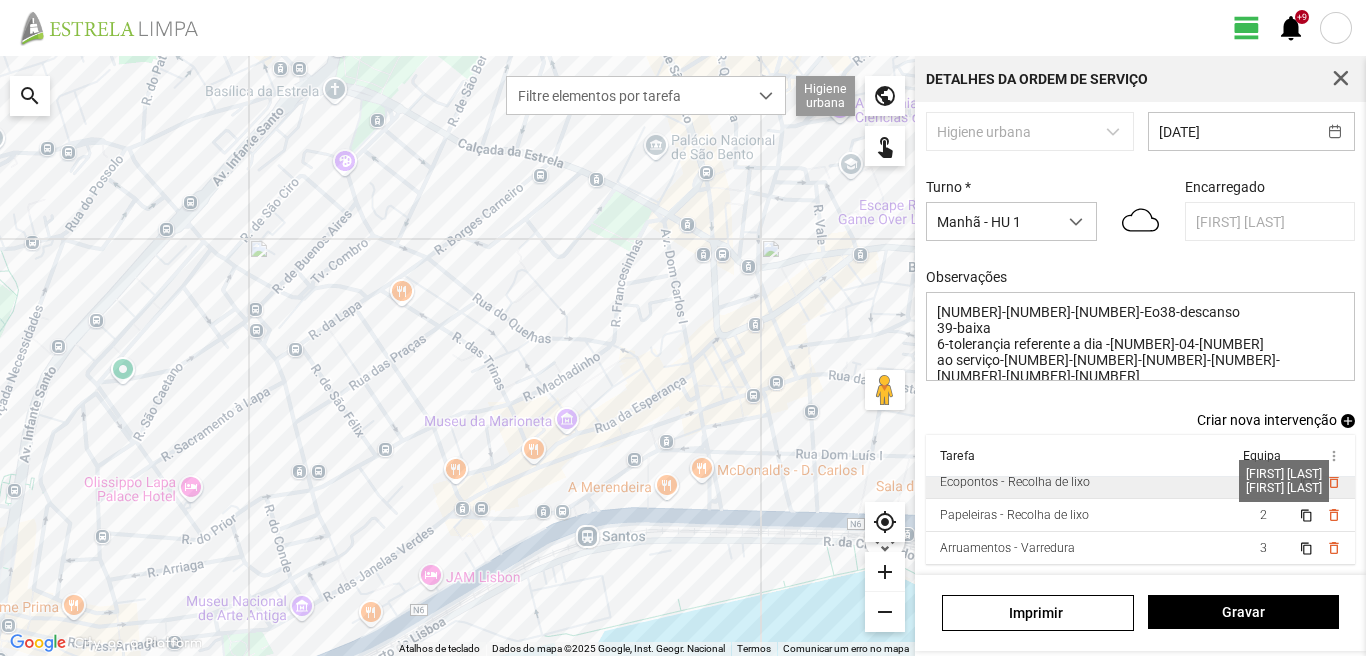 click on "2" at bounding box center [1263, 449] 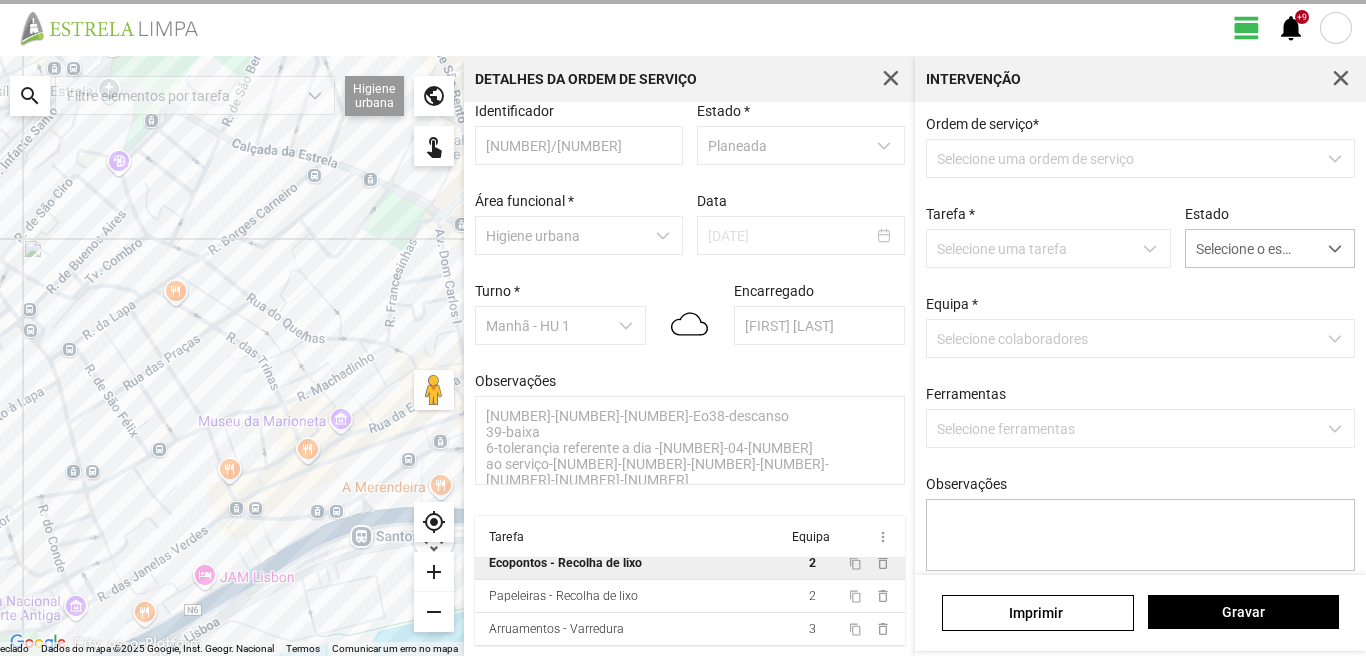 scroll, scrollTop: 21, scrollLeft: 0, axis: vertical 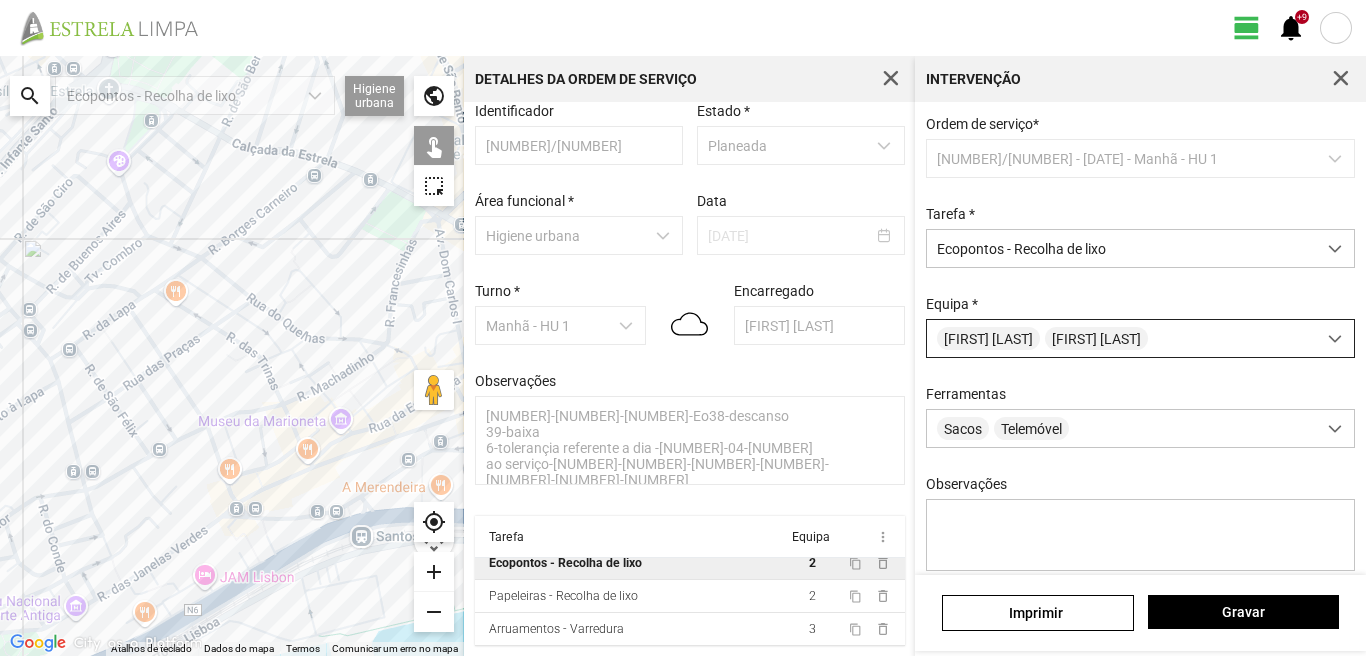 click on "[FIRST] [LAST]   [FIRST] [LAST]" at bounding box center (1121, 338) 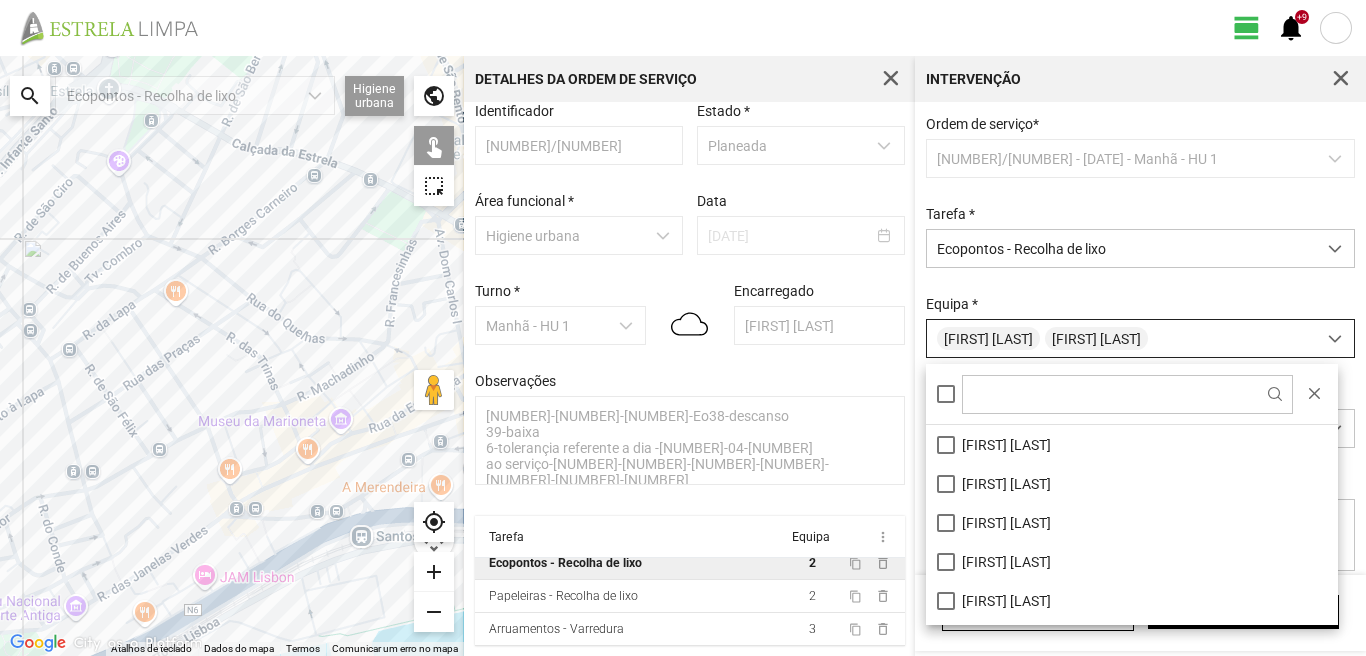 scroll, scrollTop: 11, scrollLeft: 89, axis: both 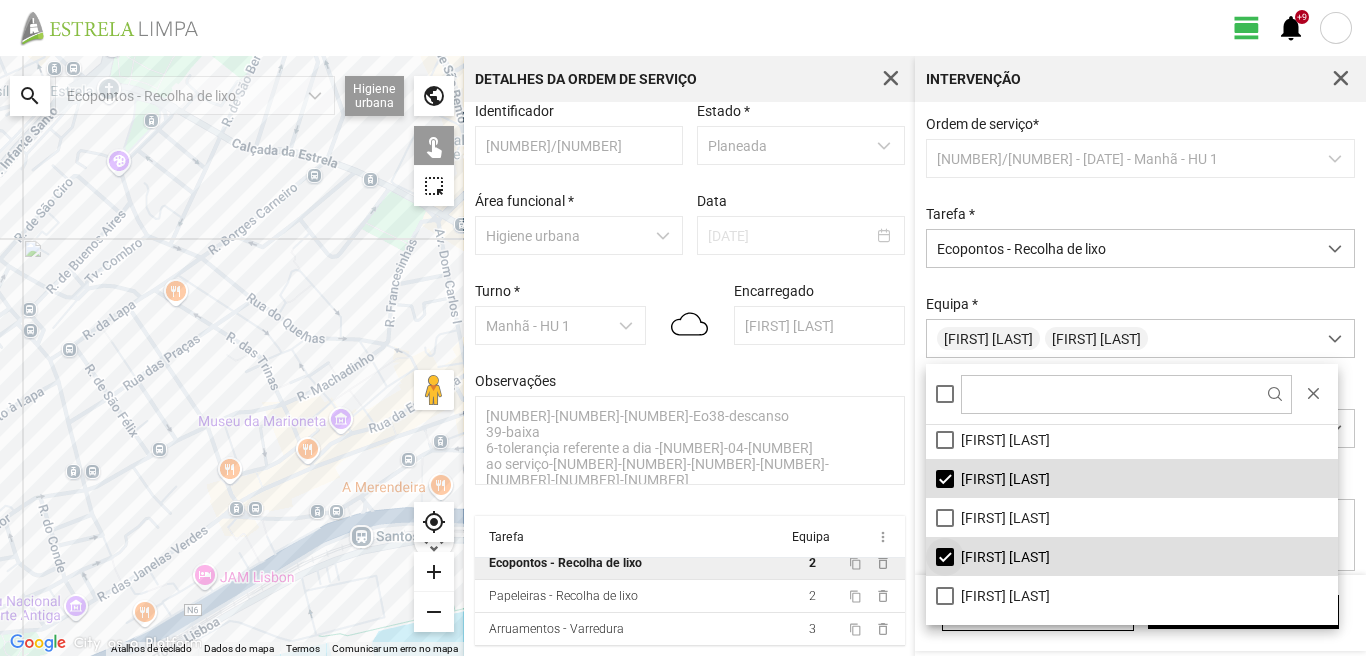 click on "[FIRST] [LAST]" at bounding box center [1132, 556] 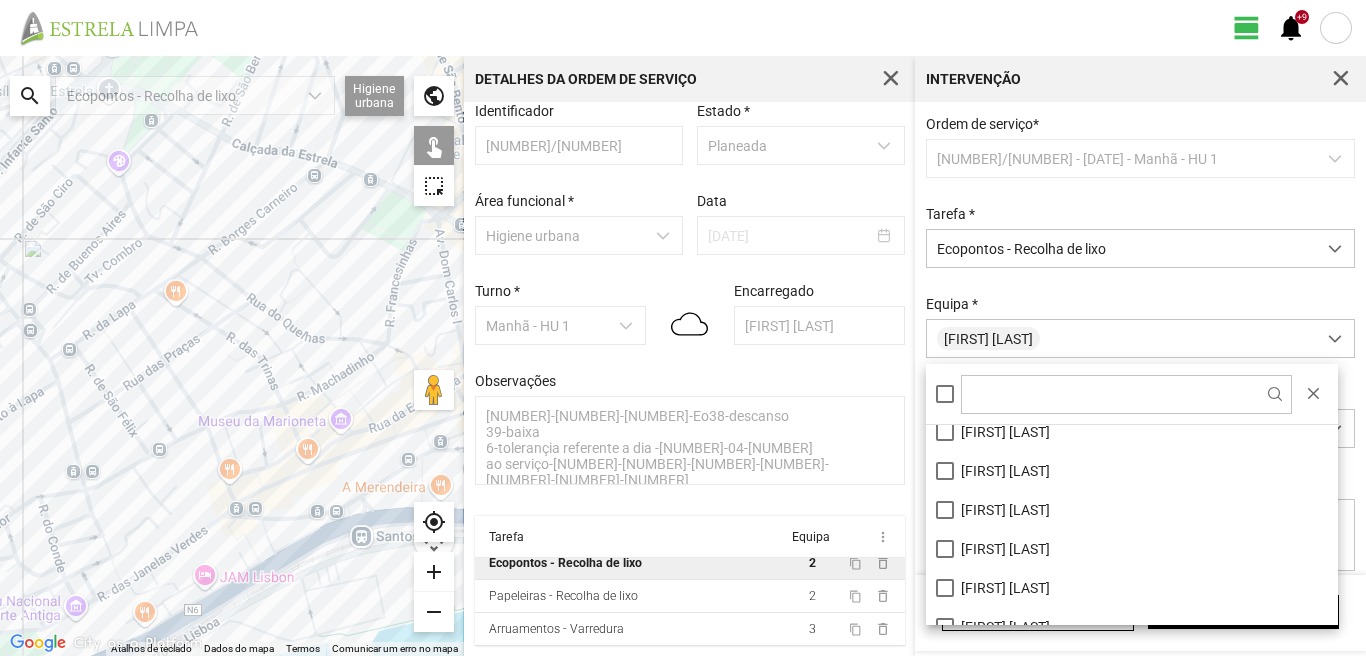 scroll, scrollTop: 0, scrollLeft: 0, axis: both 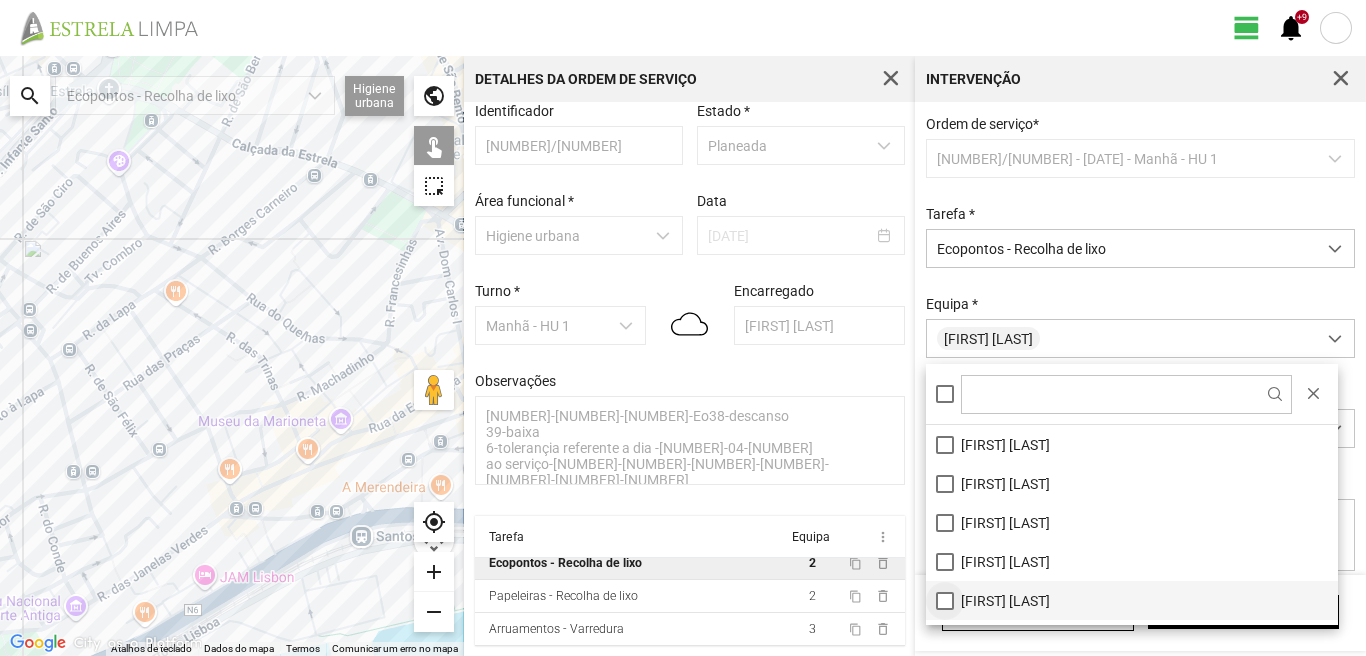 click on "[FIRST] [LAST]" at bounding box center [1132, 600] 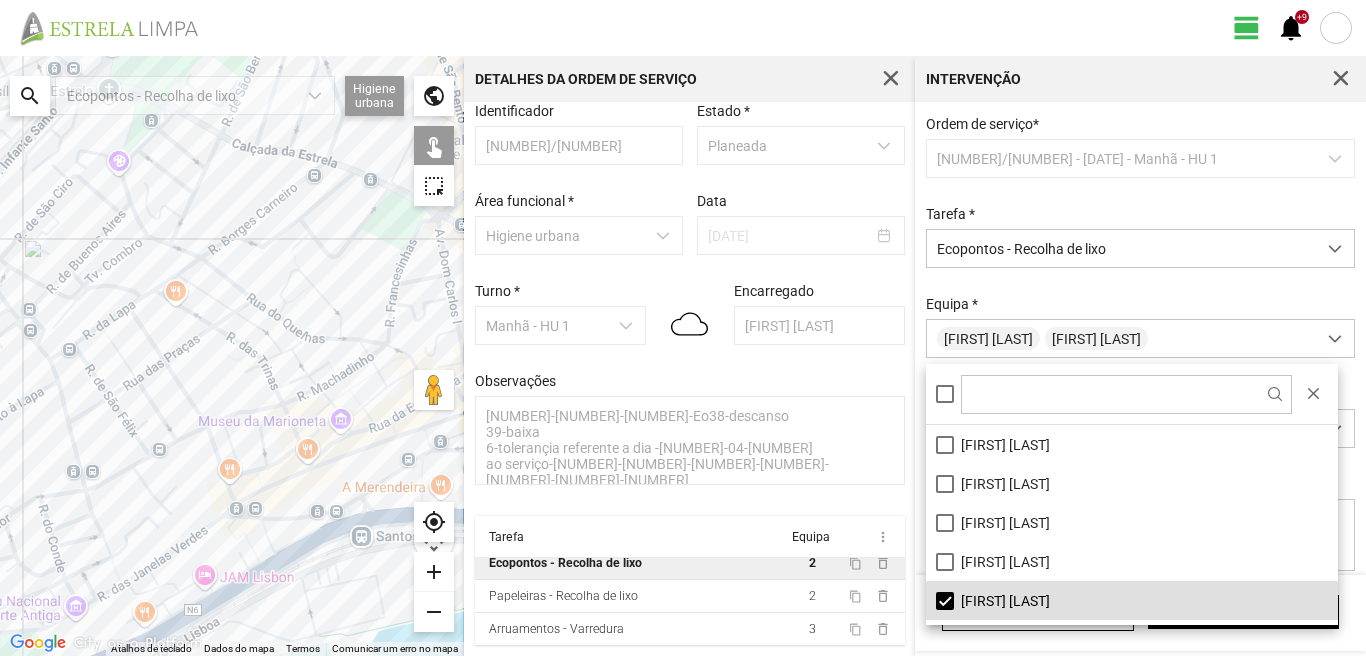 click on "Para navegar, prima as teclas de seta." at bounding box center [232, 356] 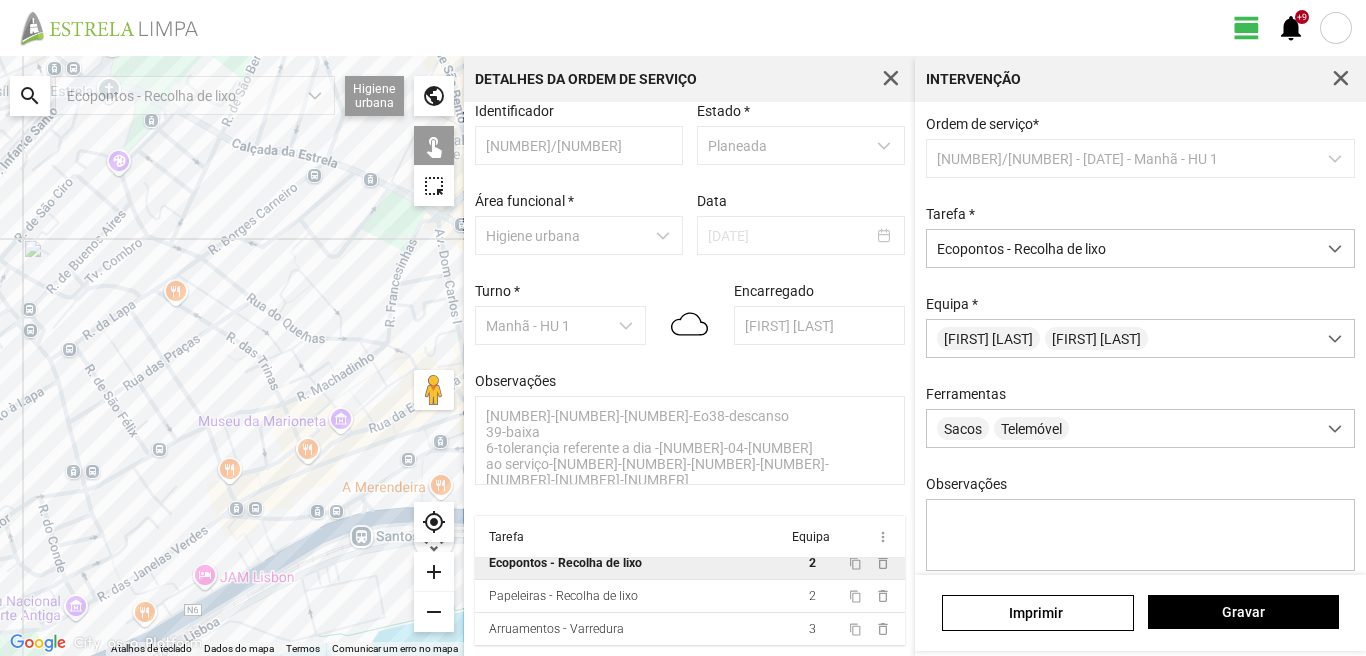click on "Para navegar, prima as teclas de seta." at bounding box center (232, 356) 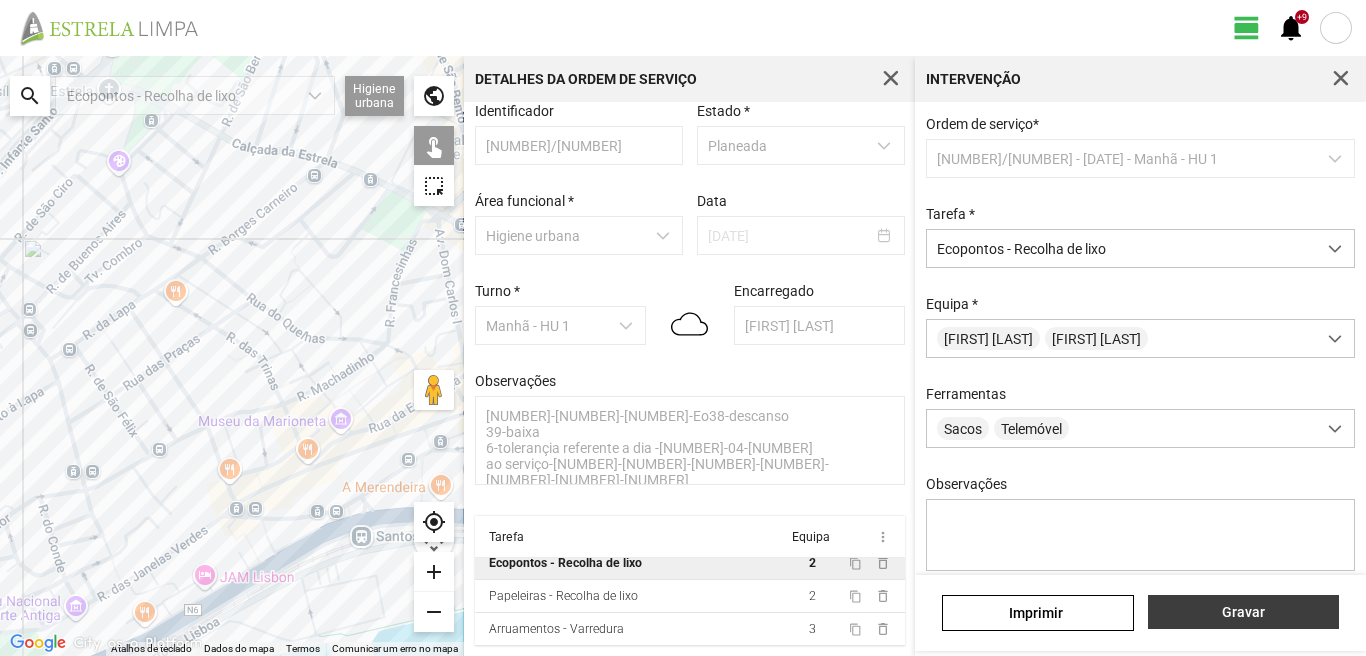click on "Gravar" at bounding box center [1243, 612] 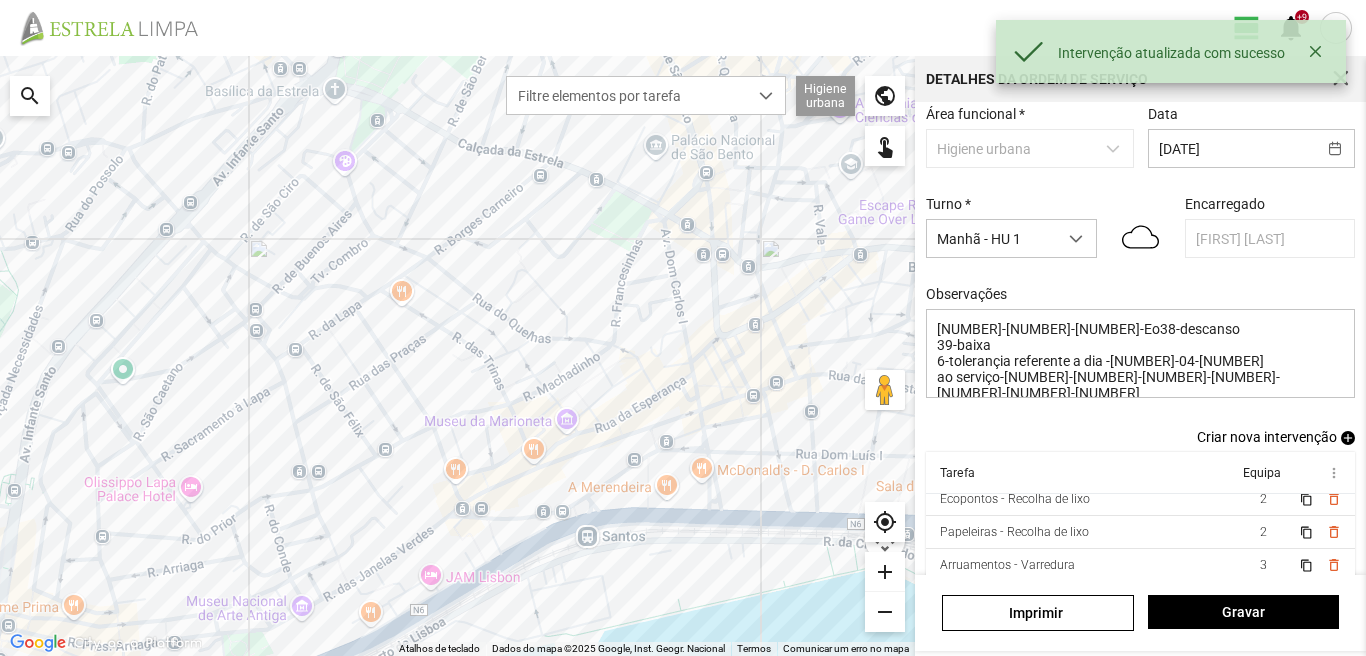 scroll, scrollTop: 126, scrollLeft: 0, axis: vertical 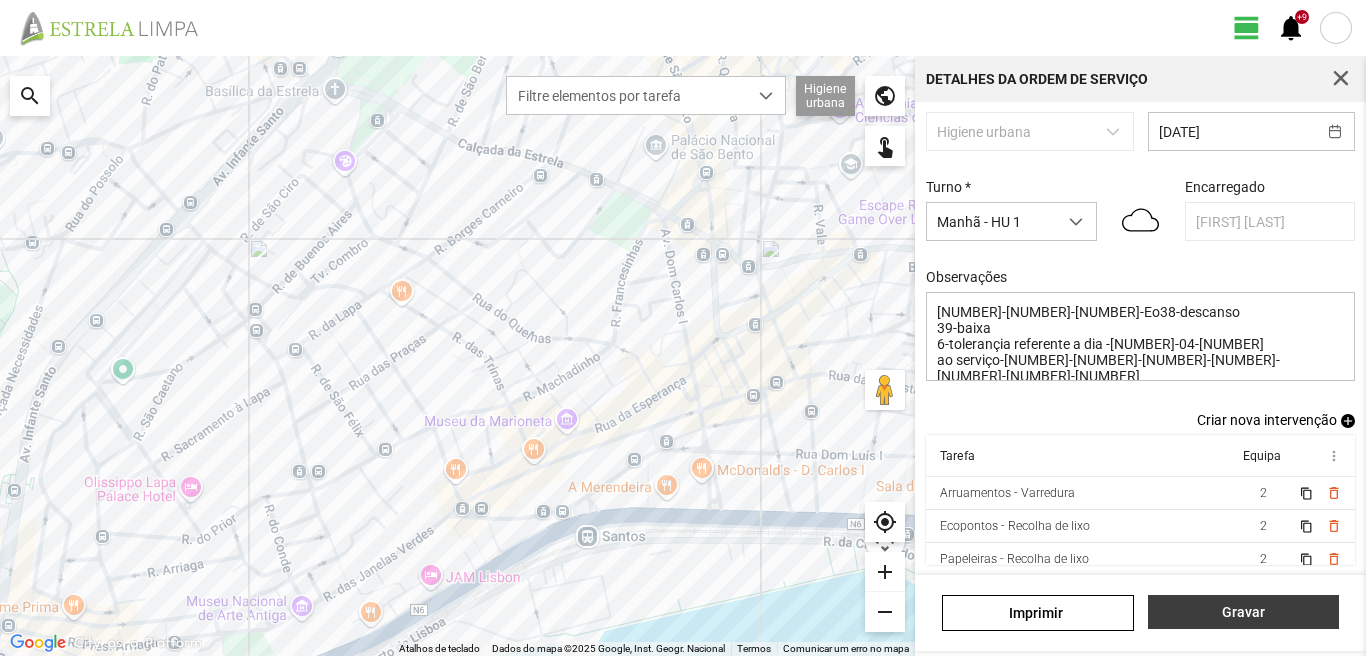 click on "Gravar" at bounding box center (1243, 612) 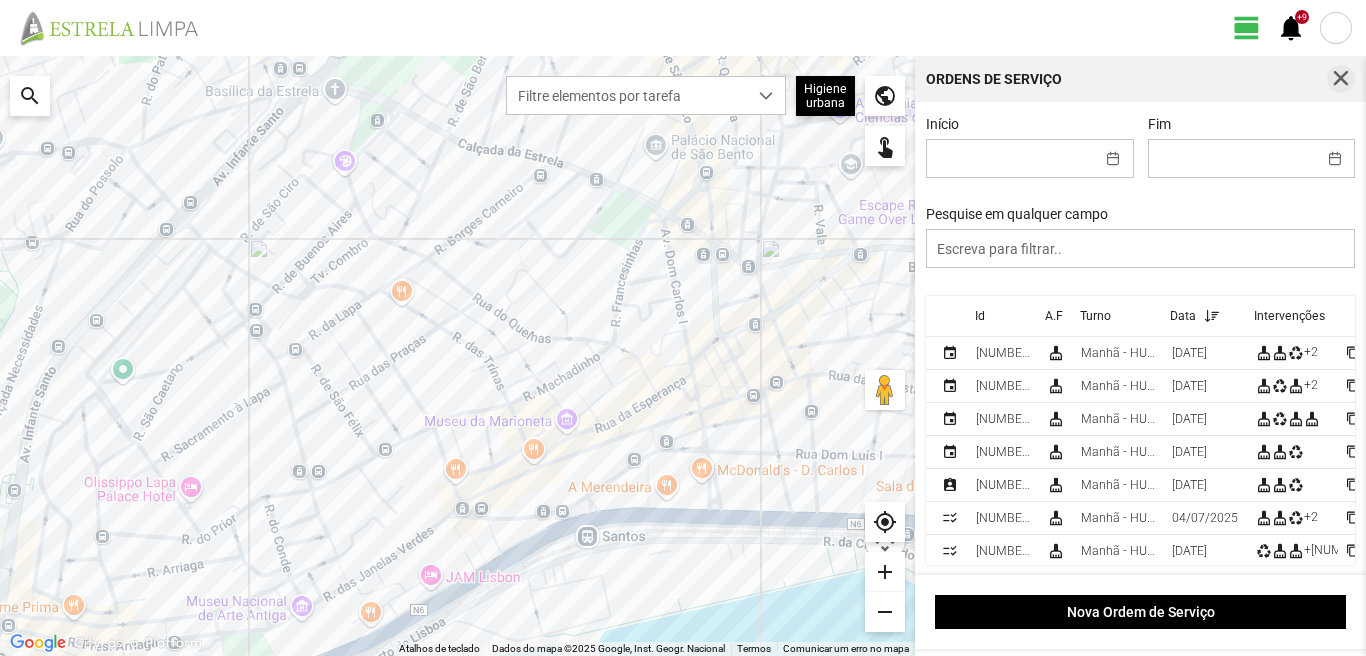 click at bounding box center [1341, 79] 